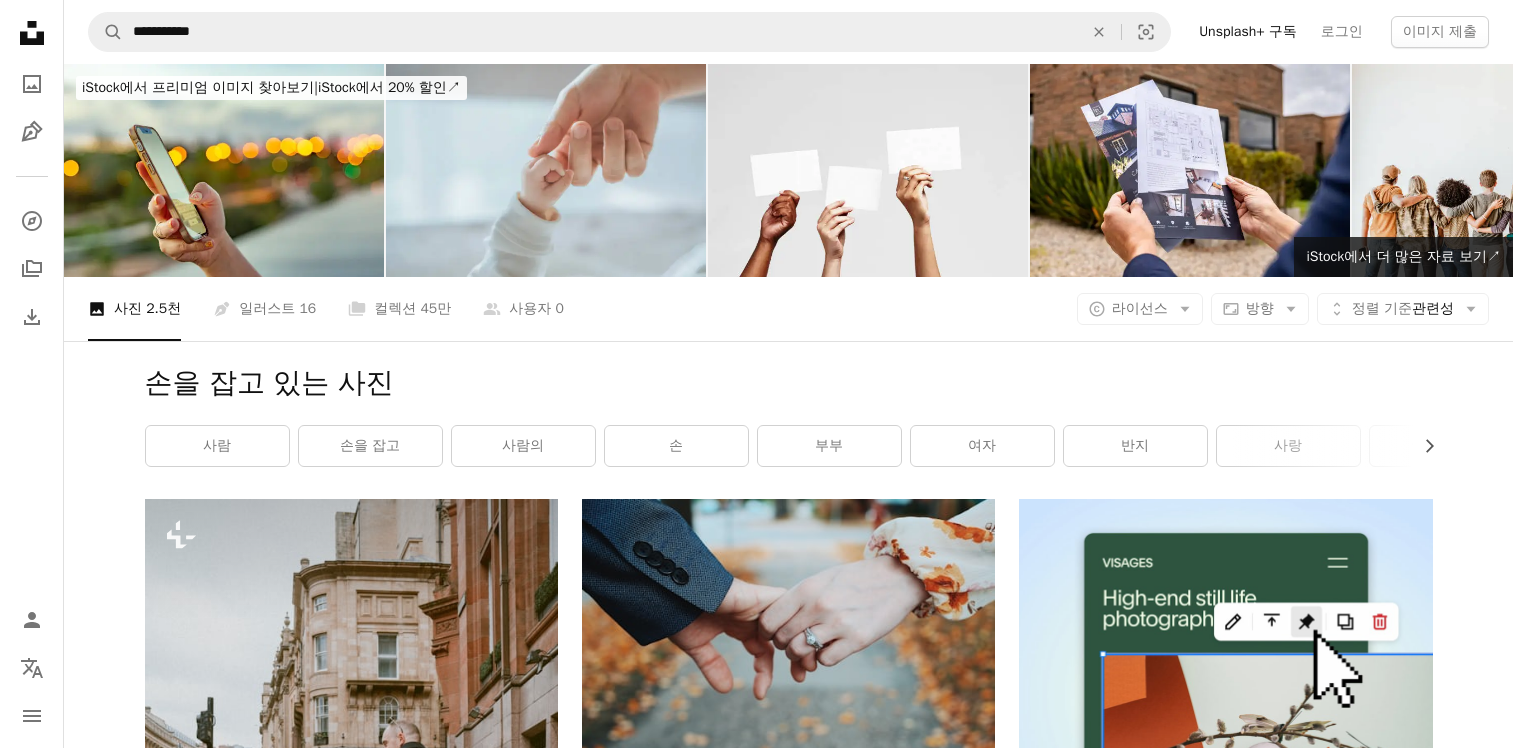 scroll, scrollTop: 17978, scrollLeft: 0, axis: vertical 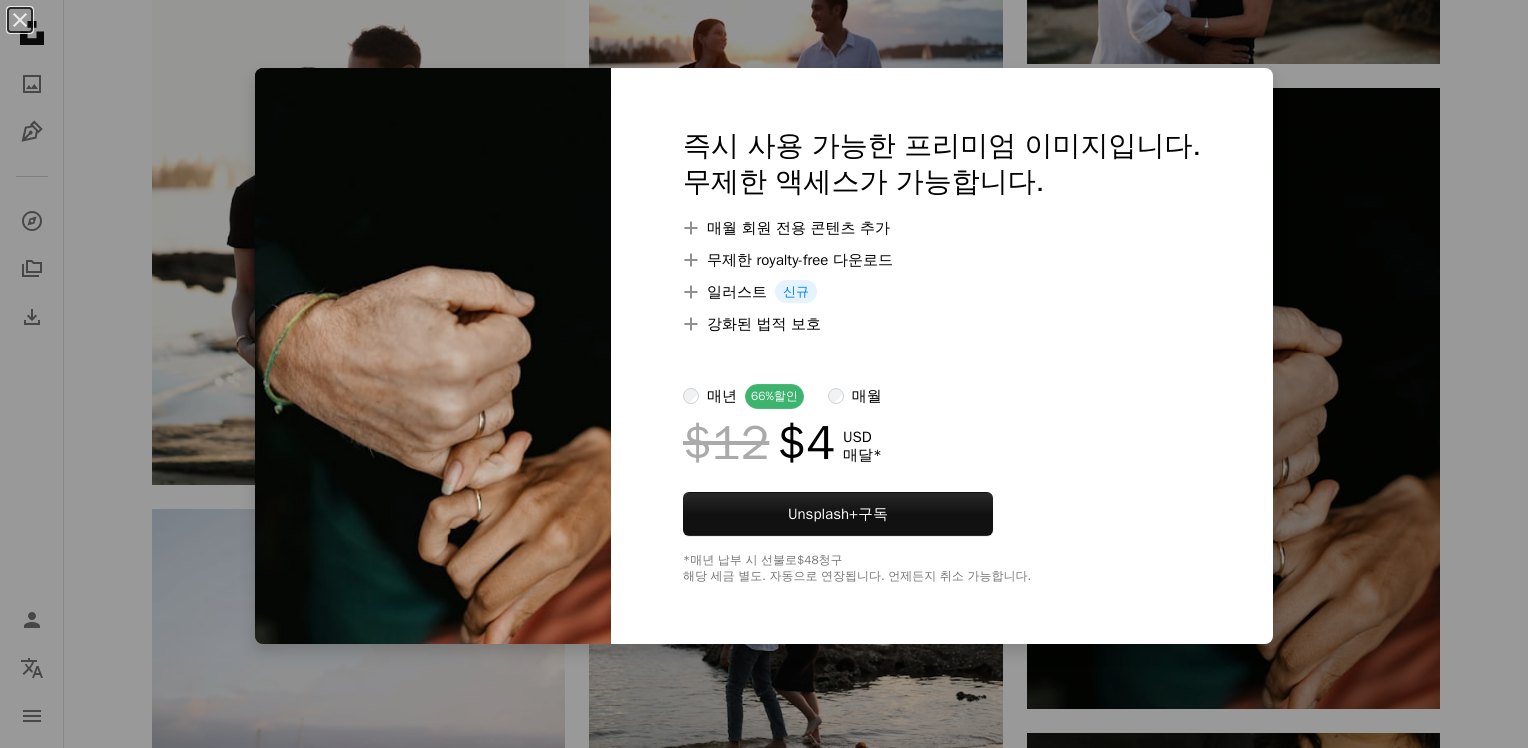 click on "An X shape 즉시 사용 가능한 프리미엄 이미지입니다. 무제한 액세스가 가능합니다. A plus sign 매월 회원 전용 콘텐츠 추가 A plus sign 무제한 royalty-free 다운로드 A plus sign 일러스트  신규 A plus sign 강화된 법적 보호 매년 66%  할인 매월 $12   $4 USD 매달 * Unsplash+  구독 *매년 납부 시 선불로  $48  청구 해당 세금 별도. 자동으로 연장됩니다. 언제든지 취소 가능합니다." at bounding box center (764, 374) 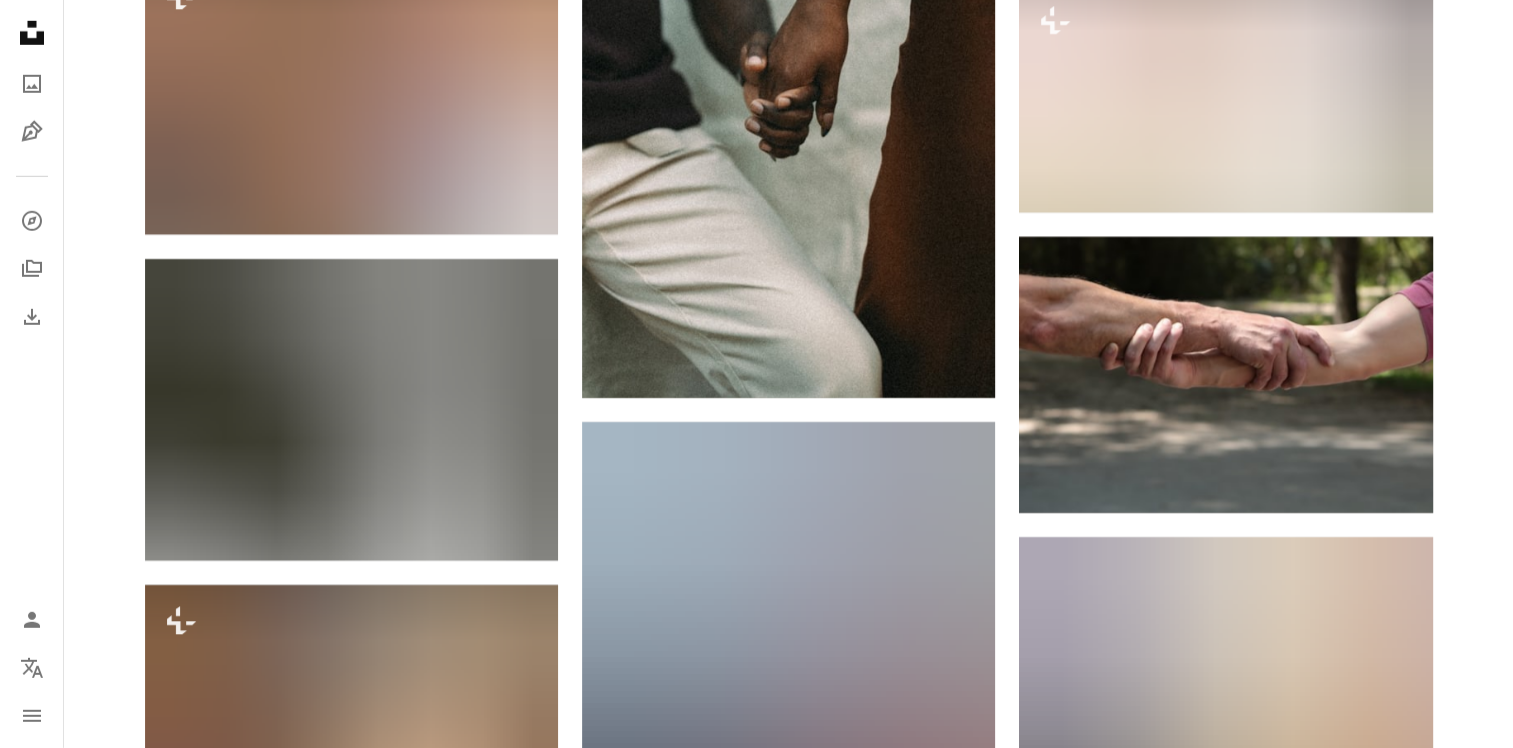 scroll, scrollTop: 36378, scrollLeft: 0, axis: vertical 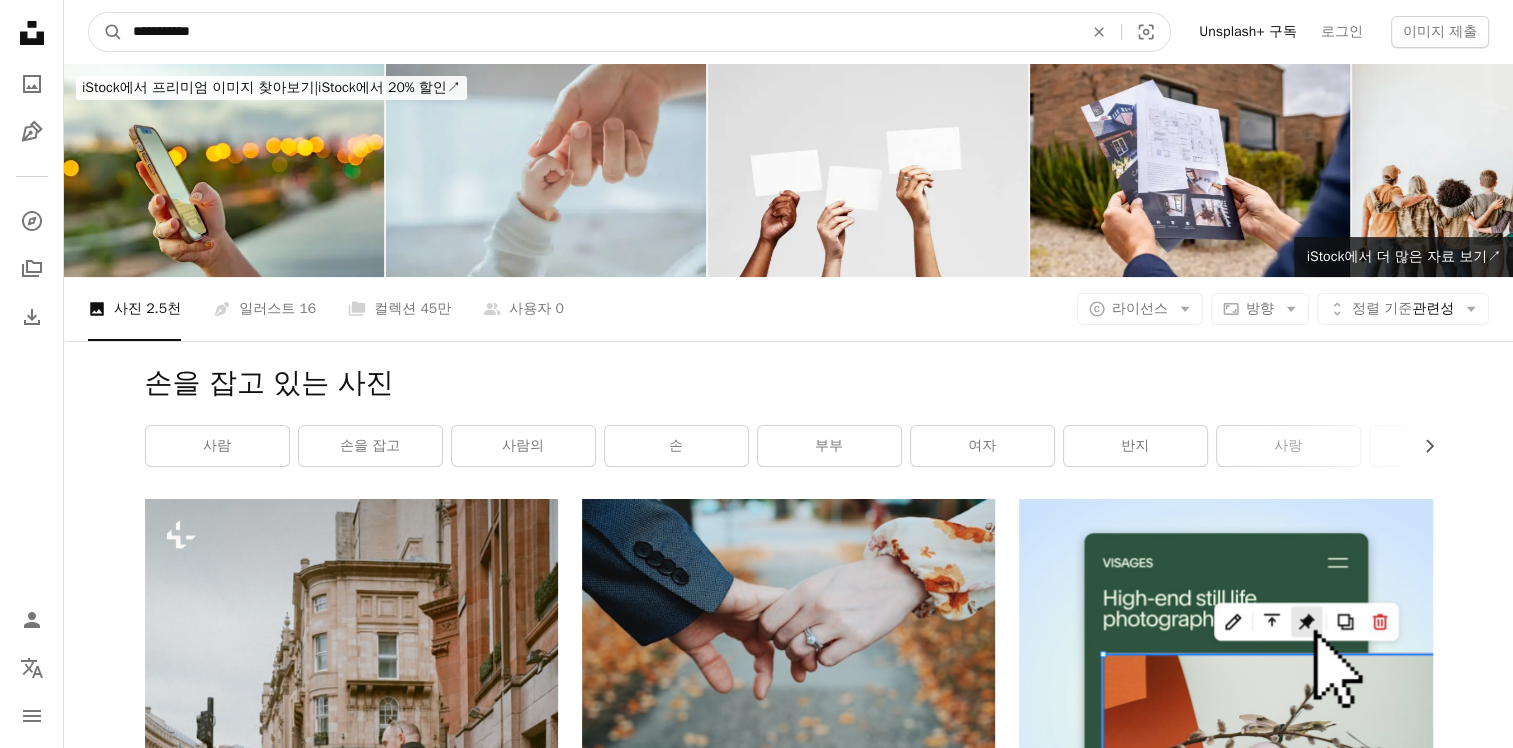 click on "**********" at bounding box center (600, 32) 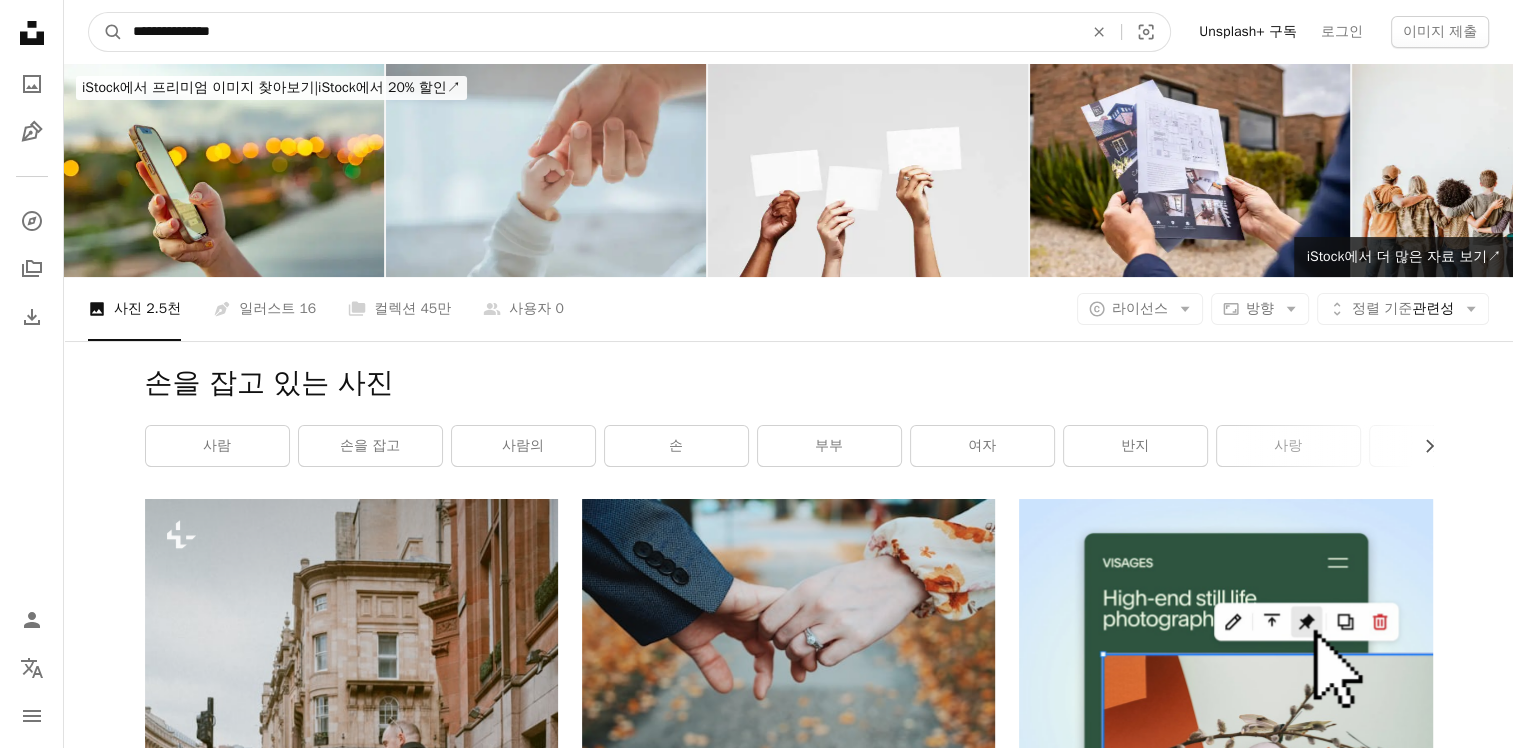 type on "**********" 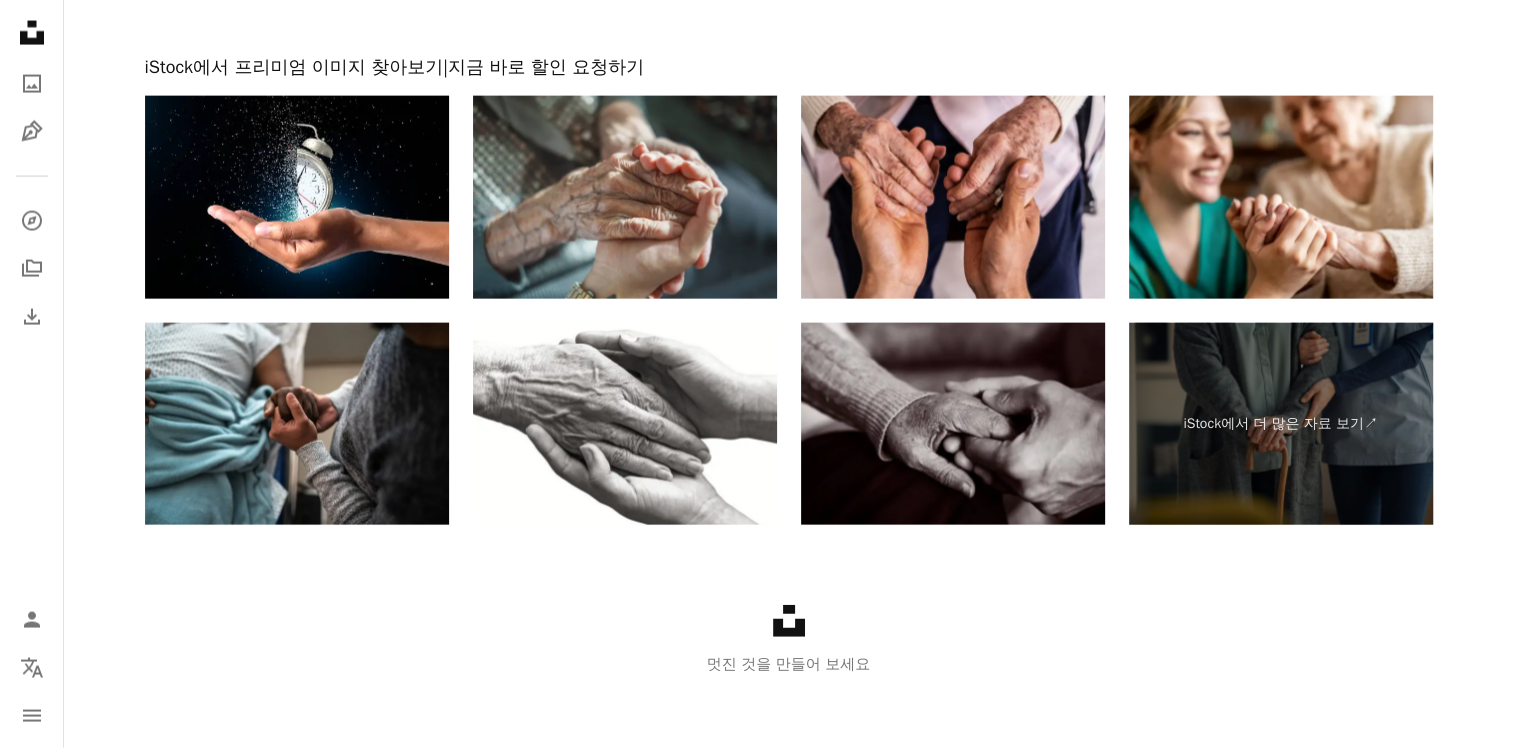 scroll, scrollTop: 4334, scrollLeft: 0, axis: vertical 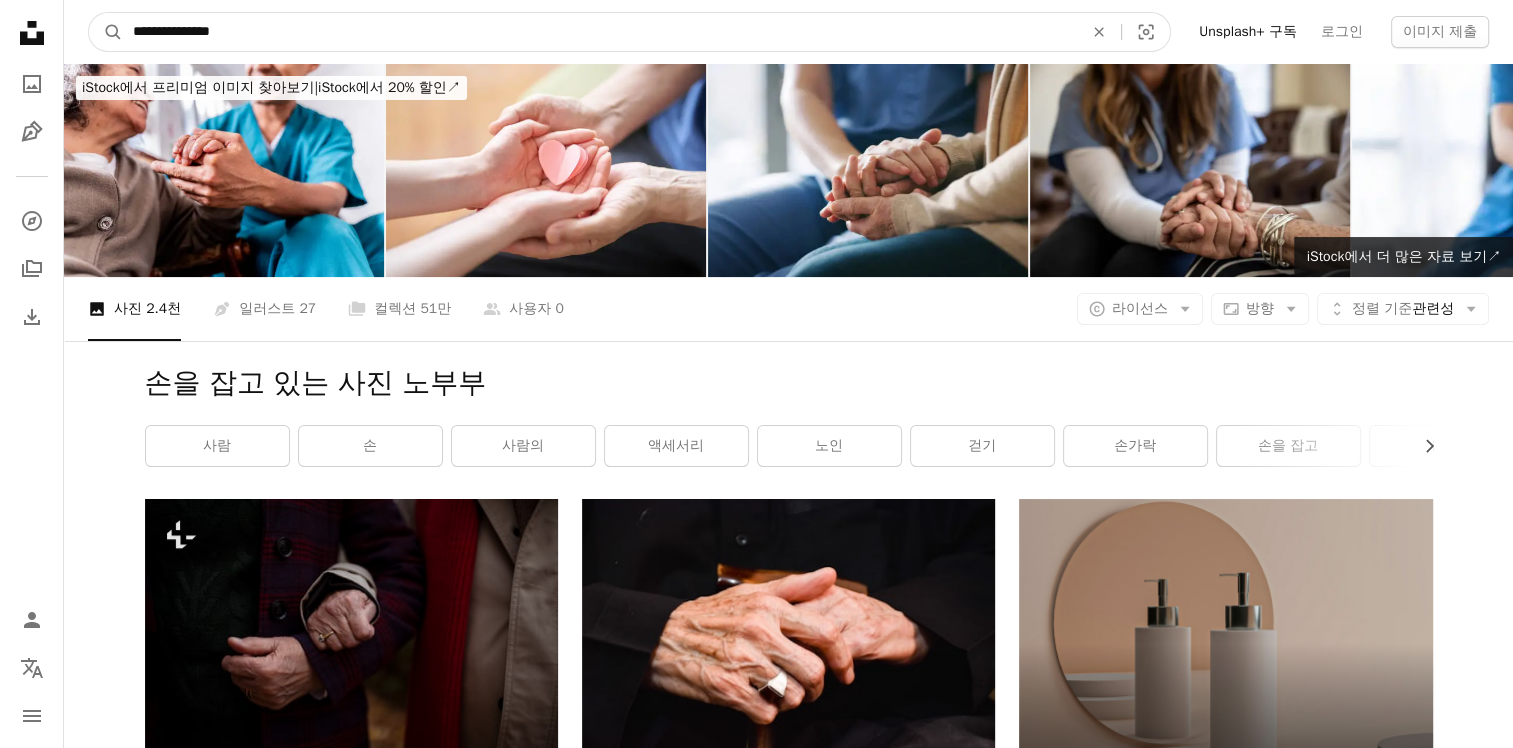 click on "**********" at bounding box center [600, 32] 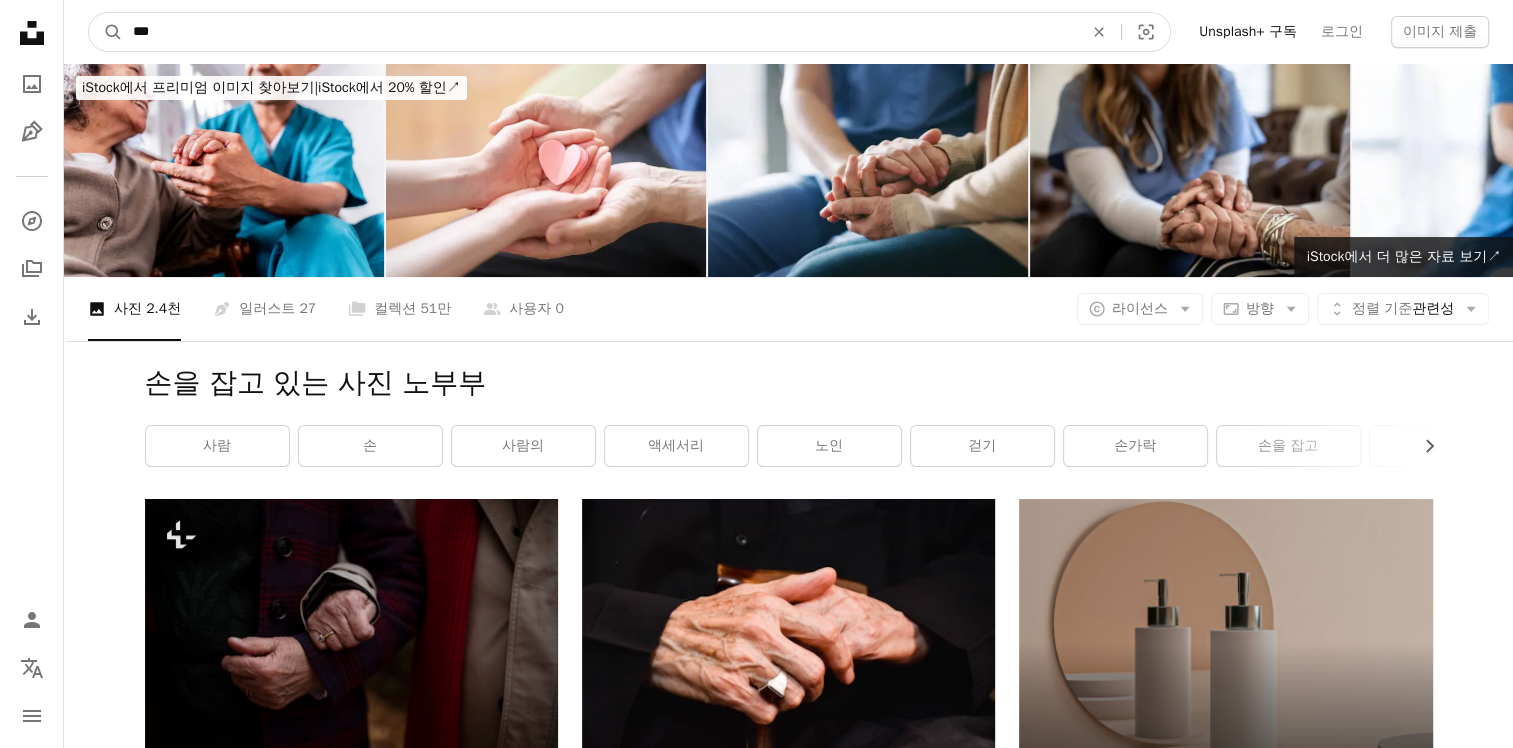 click on "***" at bounding box center (600, 32) 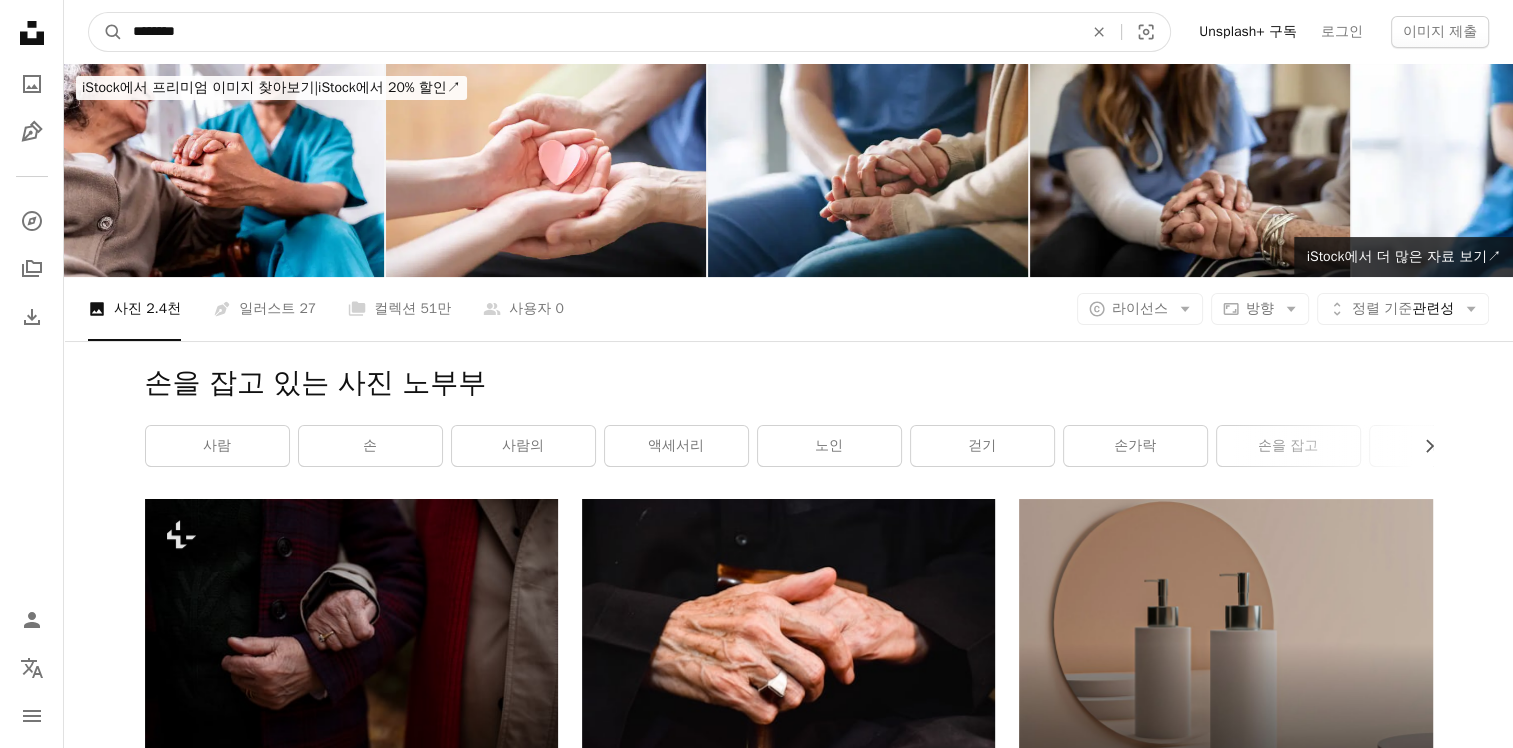 type on "********" 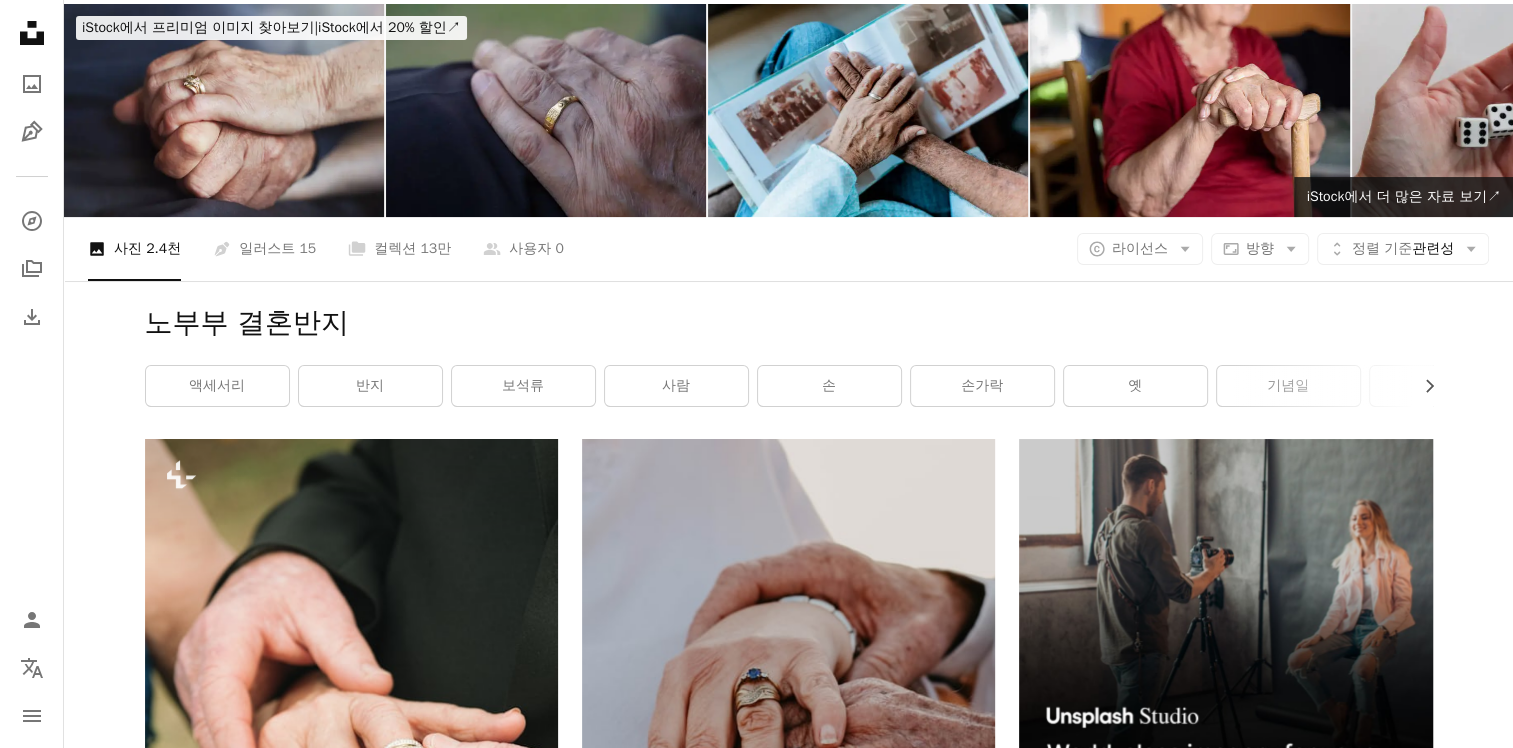 scroll, scrollTop: 0, scrollLeft: 0, axis: both 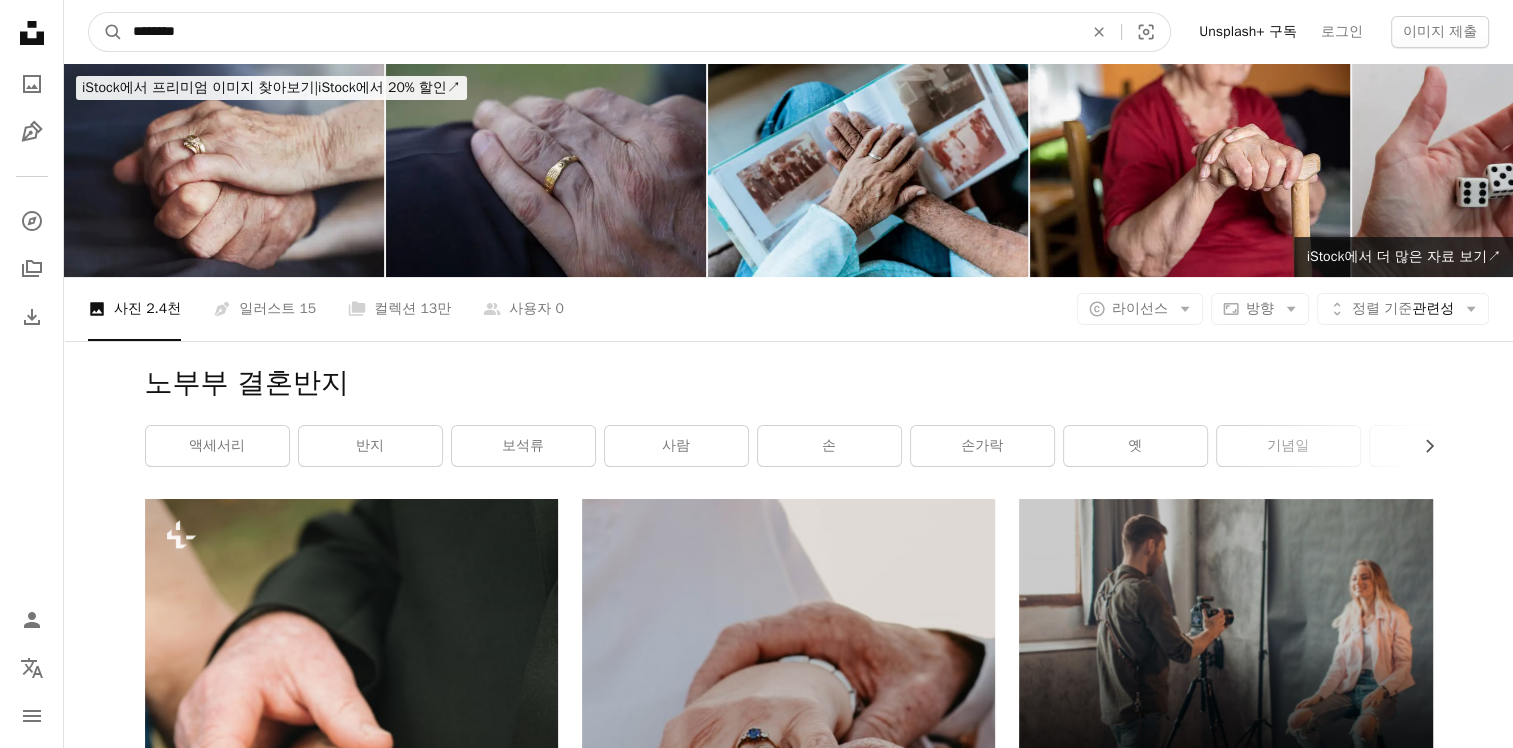 click on "********" at bounding box center [600, 32] 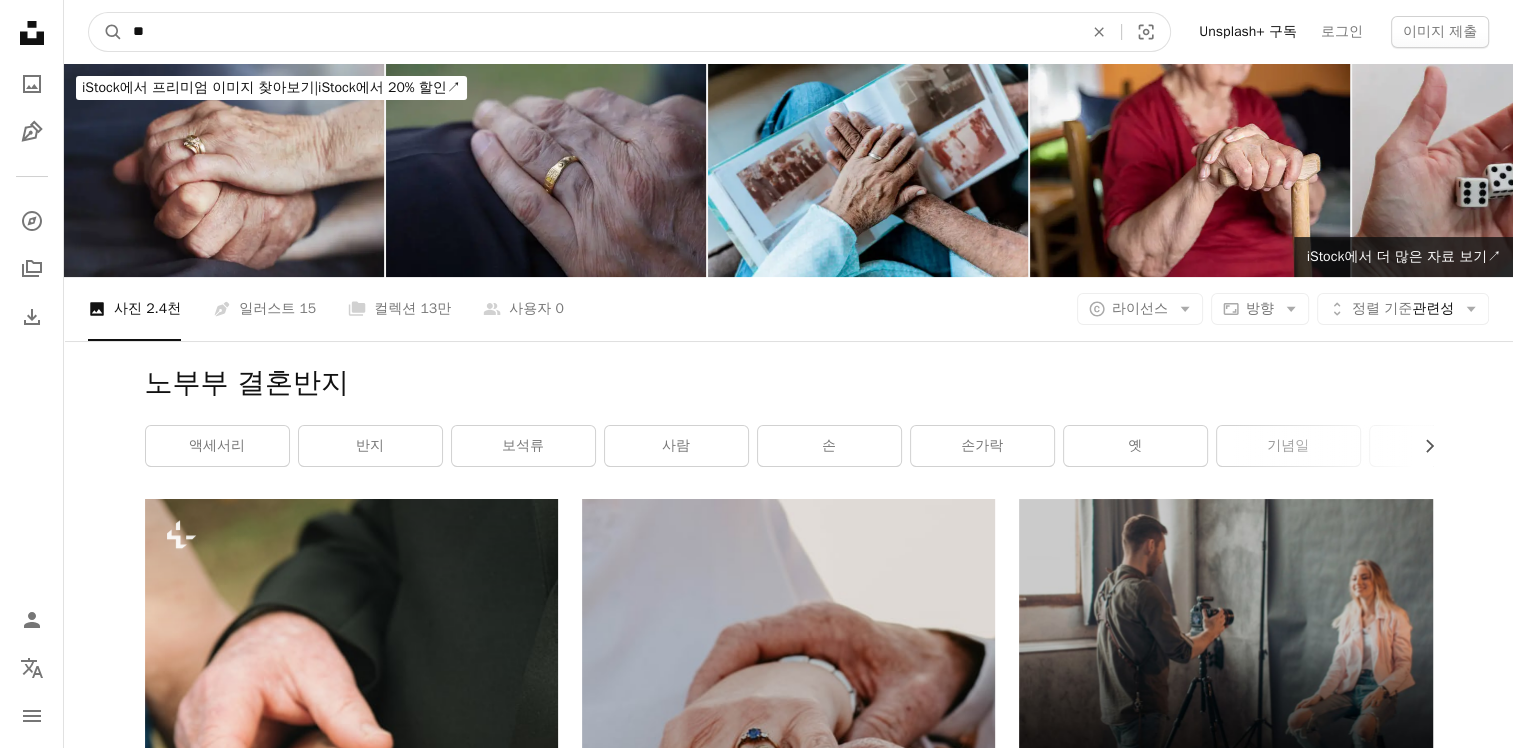 type on "*" 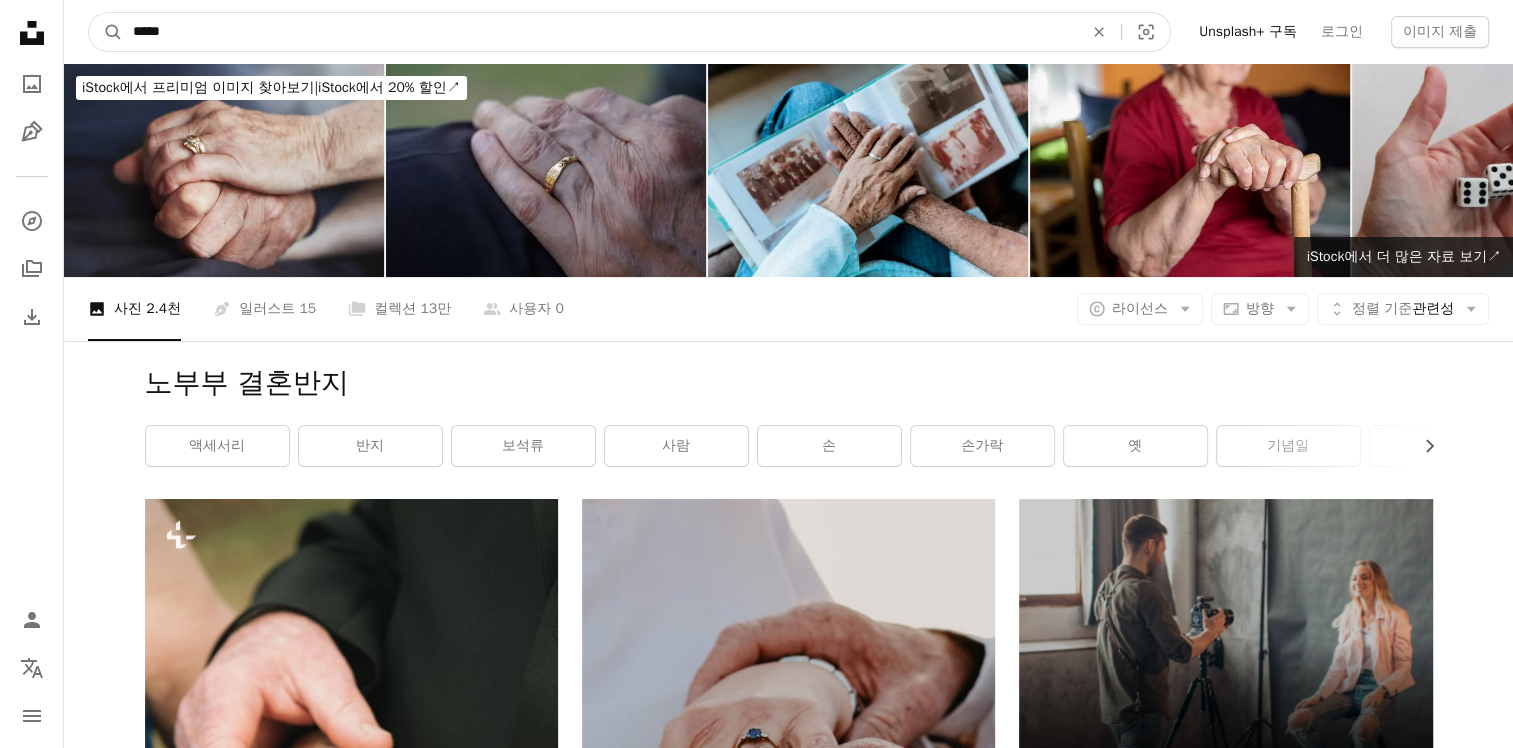 type on "*****" 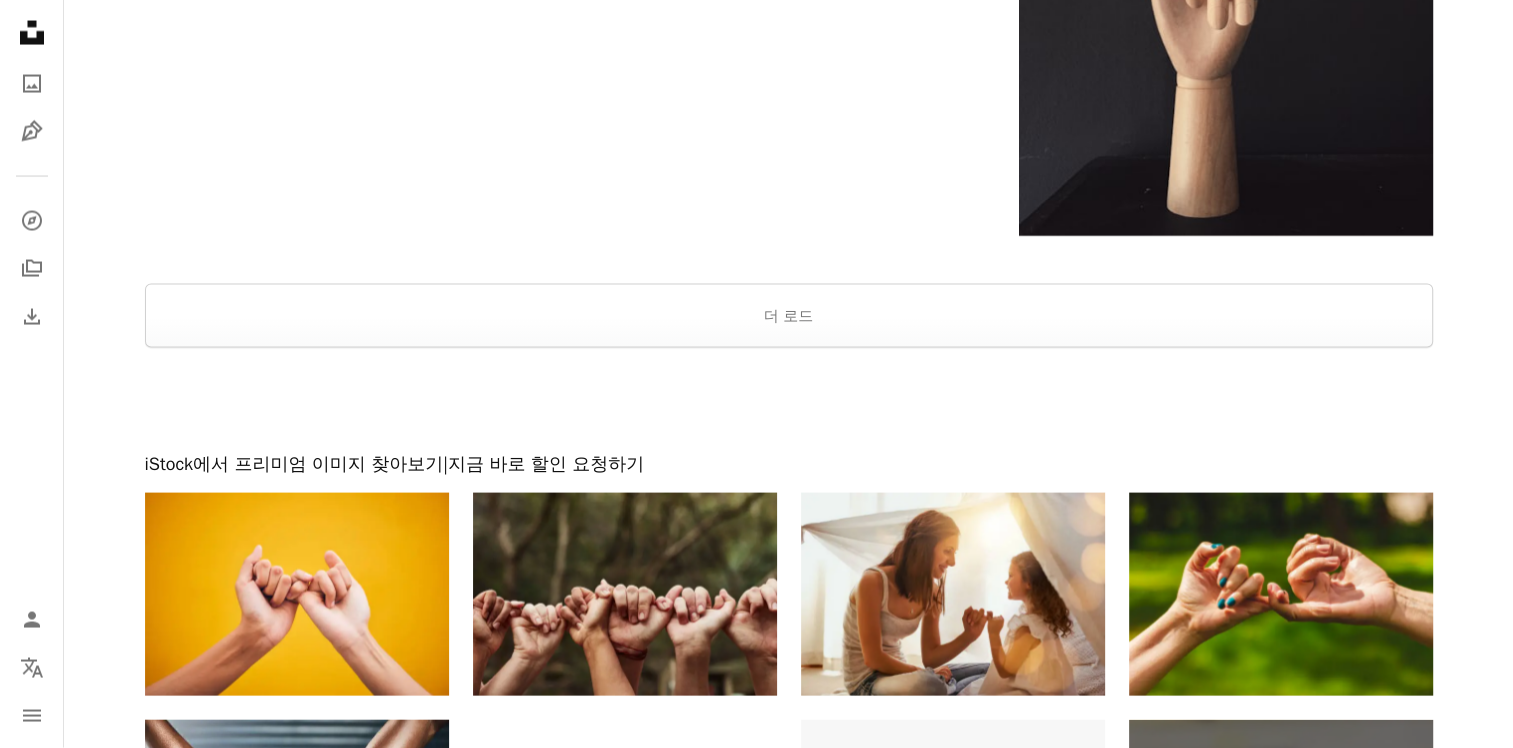 scroll, scrollTop: 4500, scrollLeft: 0, axis: vertical 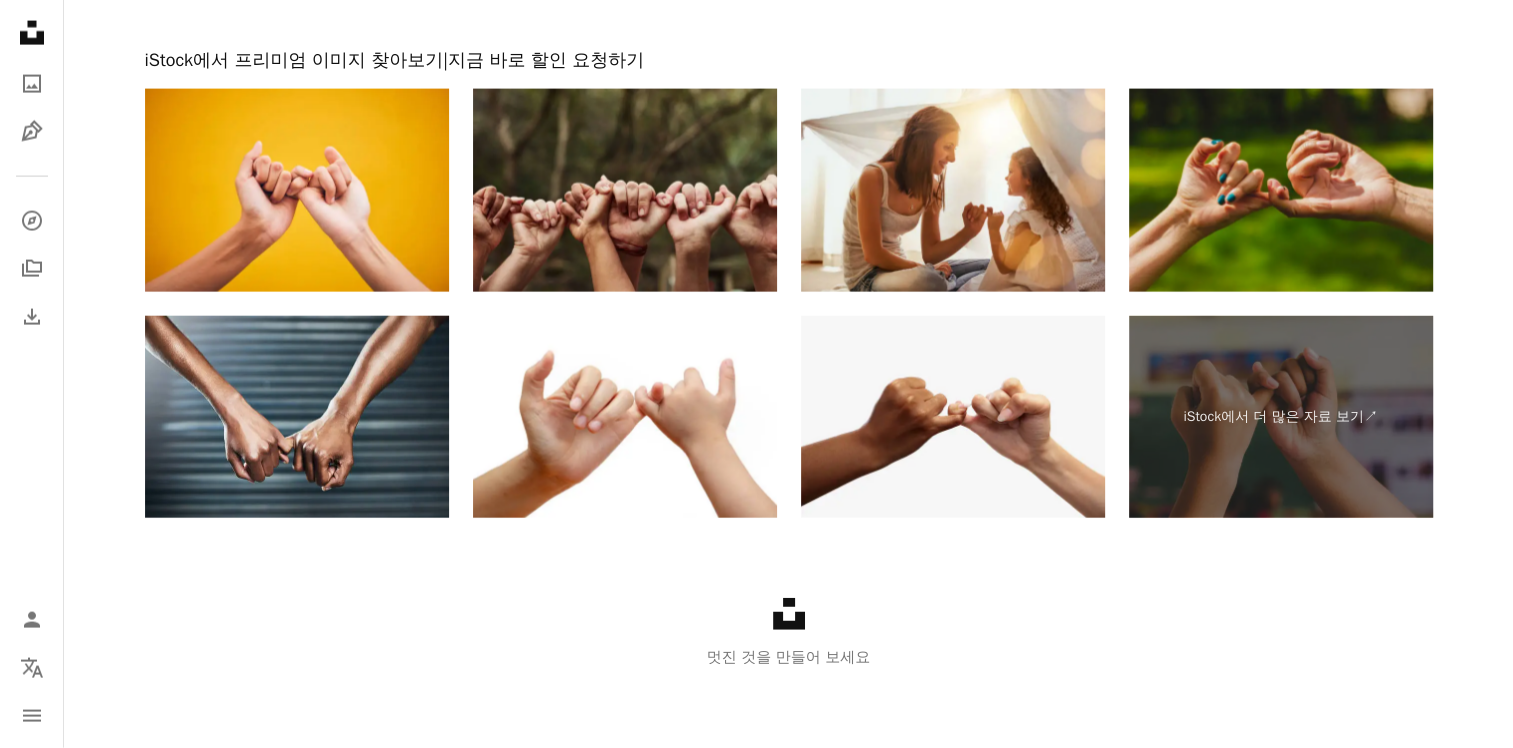 click at bounding box center (1281, 190) 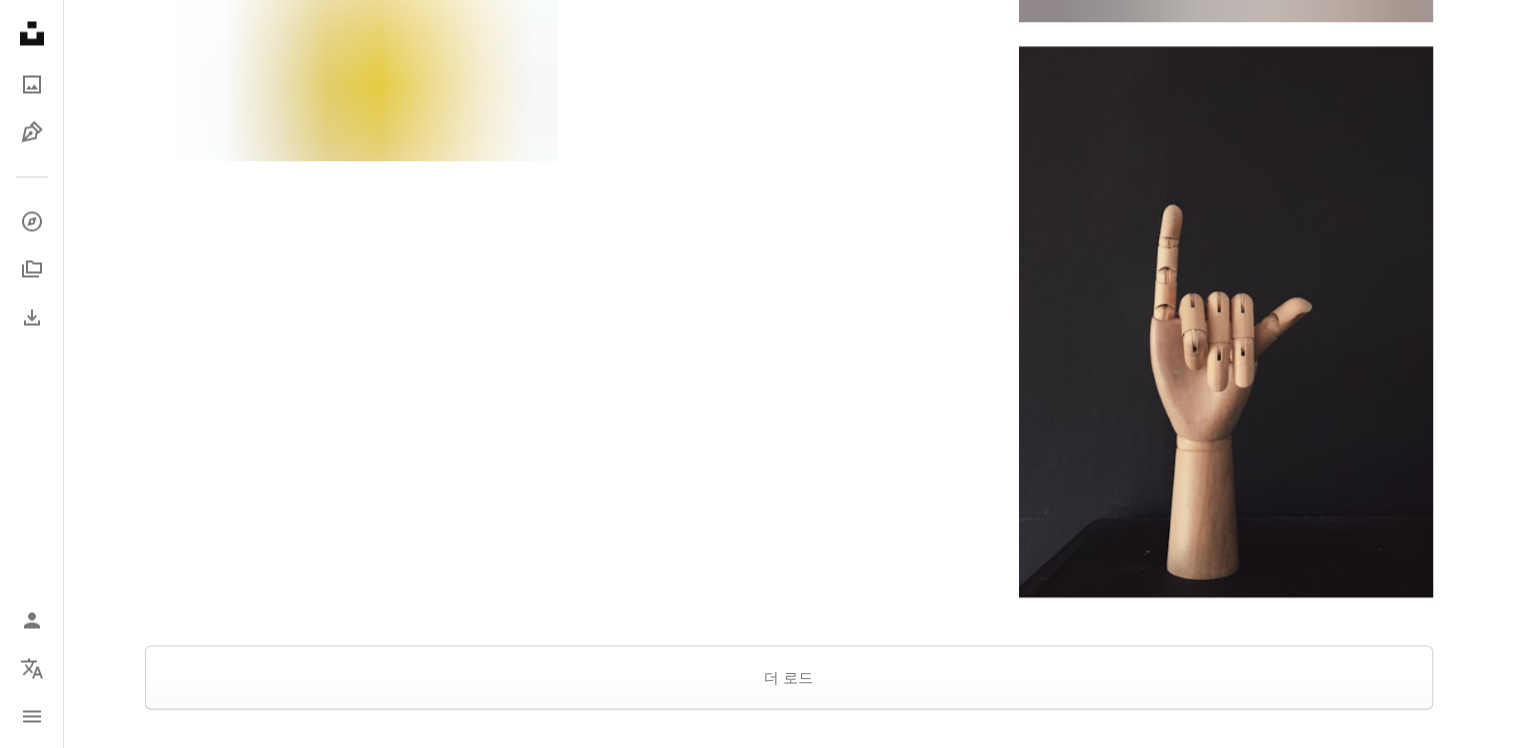 scroll, scrollTop: 3900, scrollLeft: 0, axis: vertical 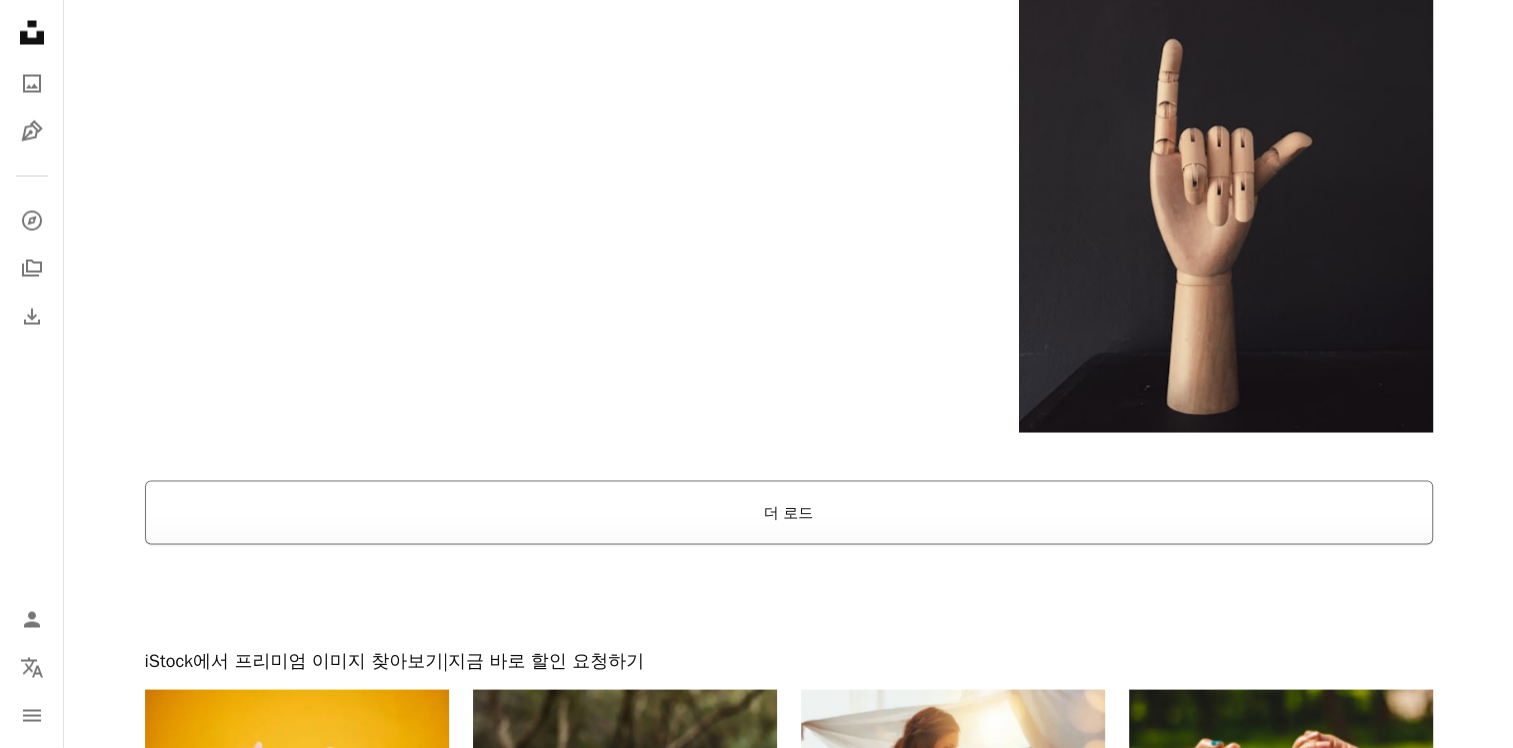 click on "더 로드" at bounding box center [789, 513] 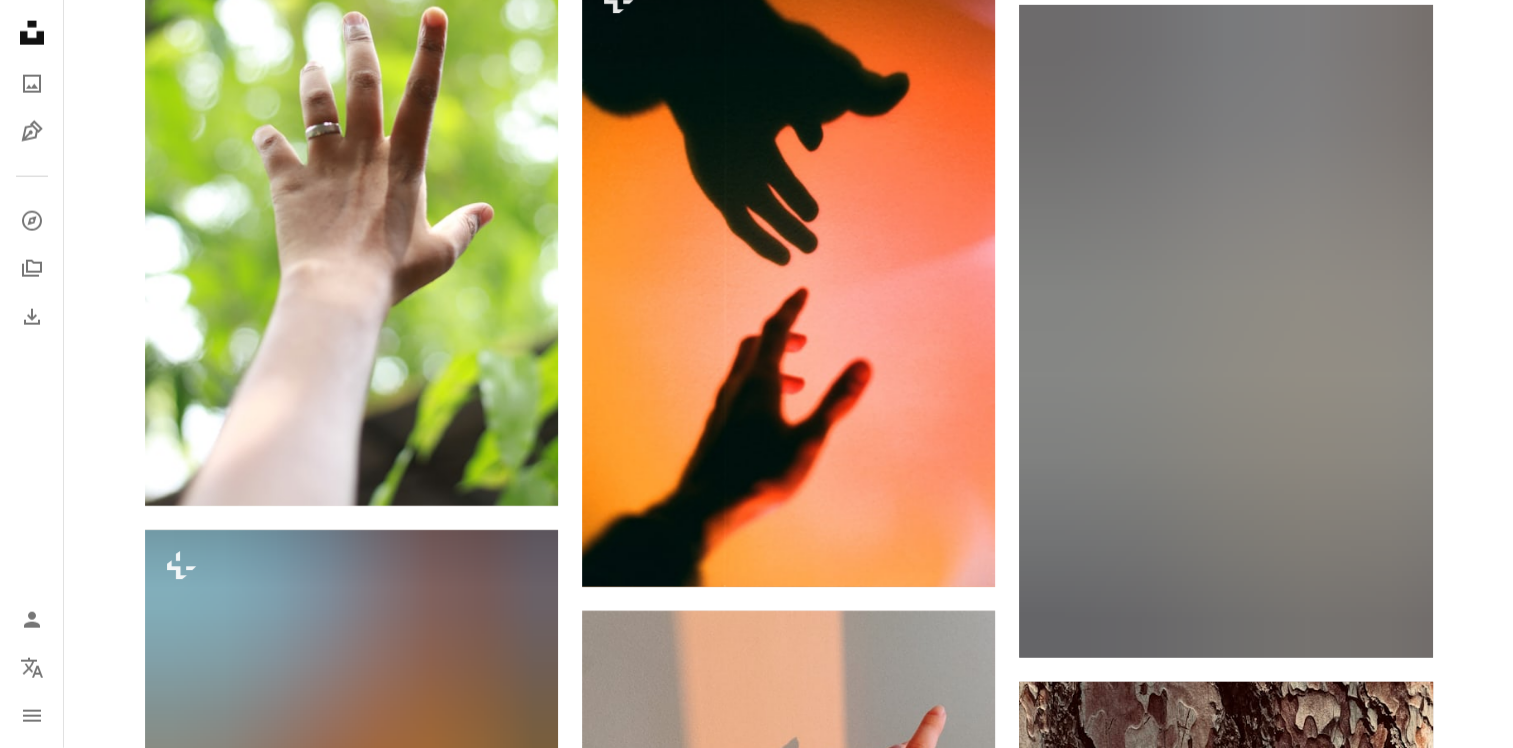 scroll, scrollTop: 27600, scrollLeft: 0, axis: vertical 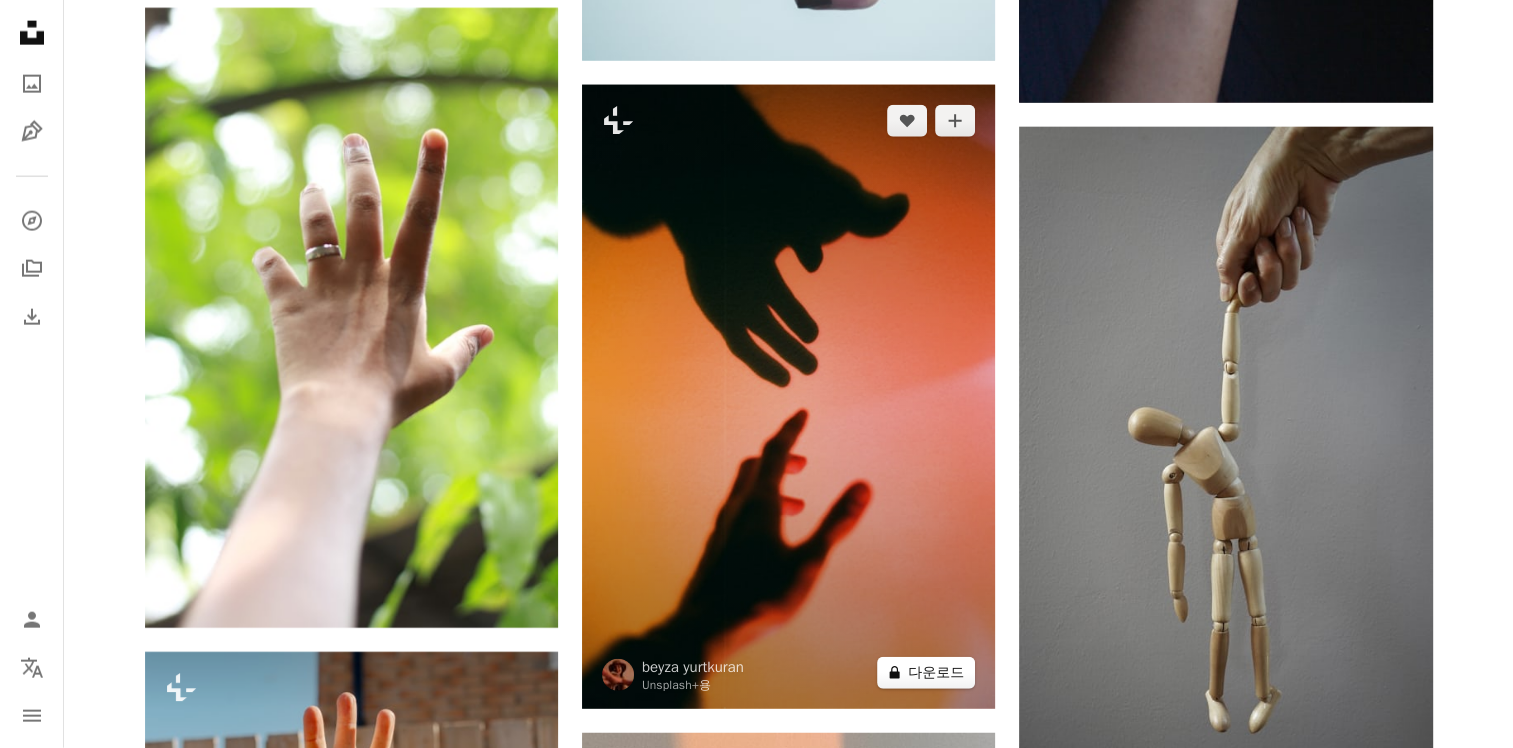 click on "A lock 다운로드" at bounding box center (926, 673) 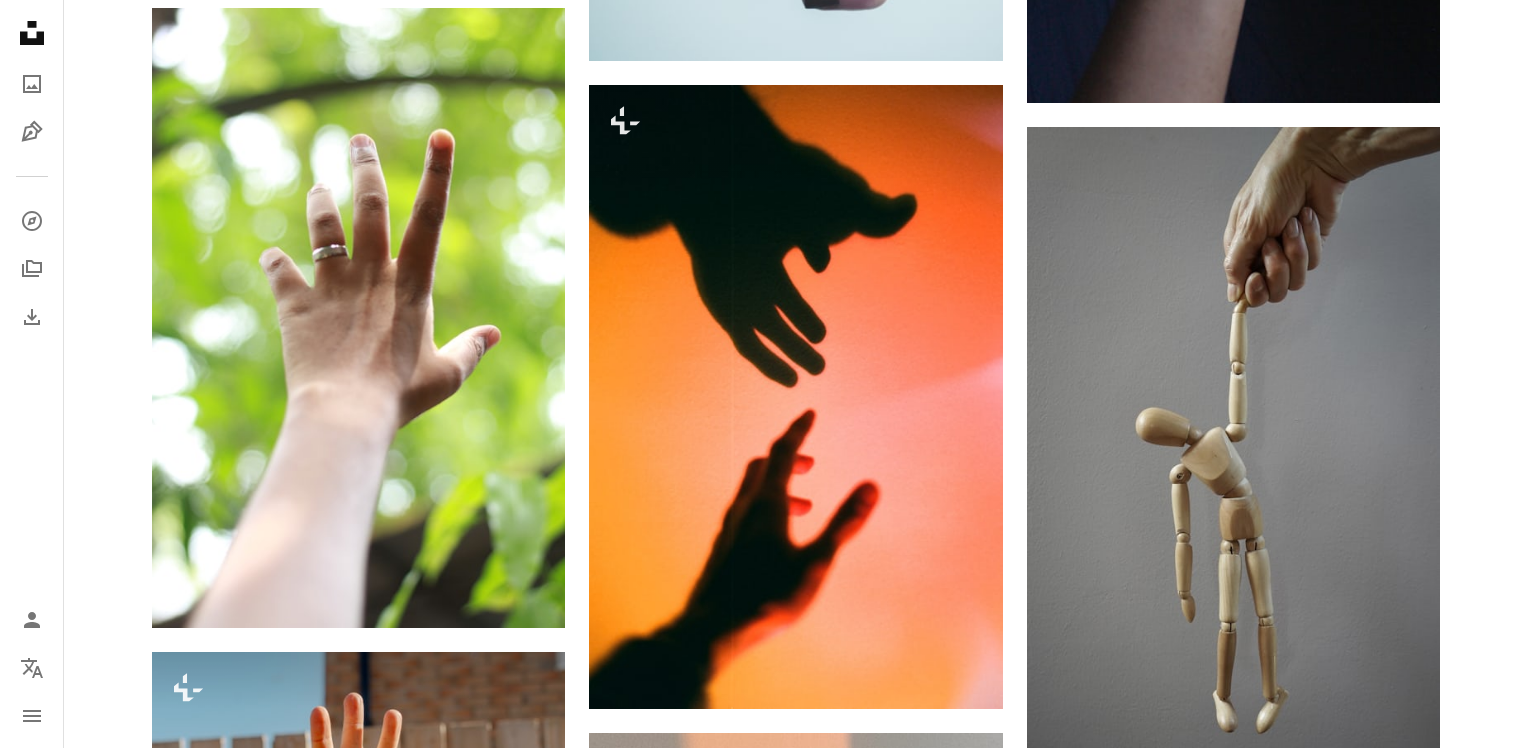 click on "An X shape 즉시 사용 가능한 프리미엄 이미지입니다. 무제한 액세스가 가능합니다. A plus sign 매월 회원 전용 콘텐츠 추가 A plus sign 무제한 royalty-free 다운로드 A plus sign 일러스트  신규 A plus sign 강화된 법적 보호 매년 66%  할인 매월 $12   $4 USD 매달 * Unsplash+  구독 *매년 납부 시 선불로  $48  청구 해당 세금 별도. 자동으로 연장됩니다. 언제든지 취소 가능합니다." at bounding box center [764, 6551] 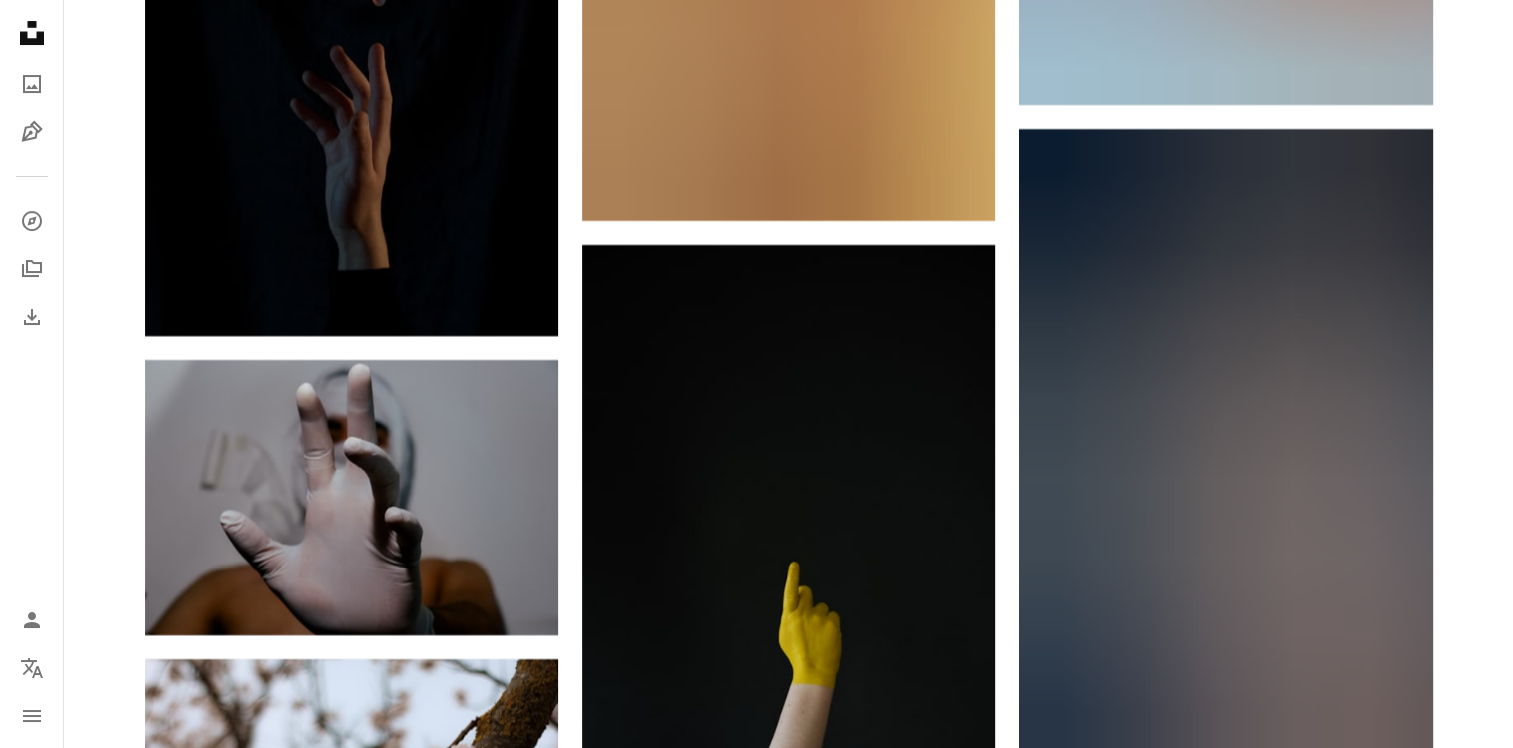 scroll, scrollTop: 30900, scrollLeft: 0, axis: vertical 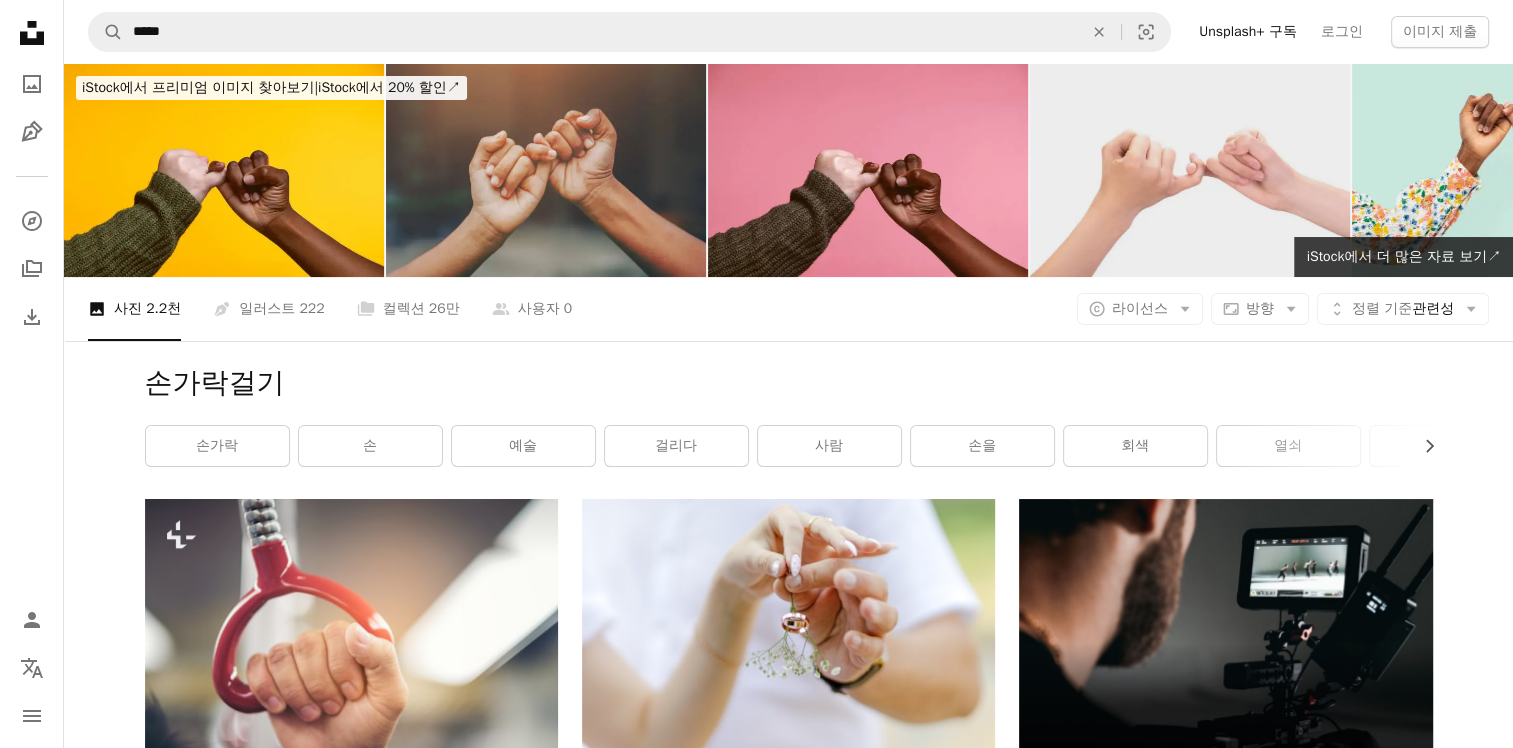 click at bounding box center (1190, 170) 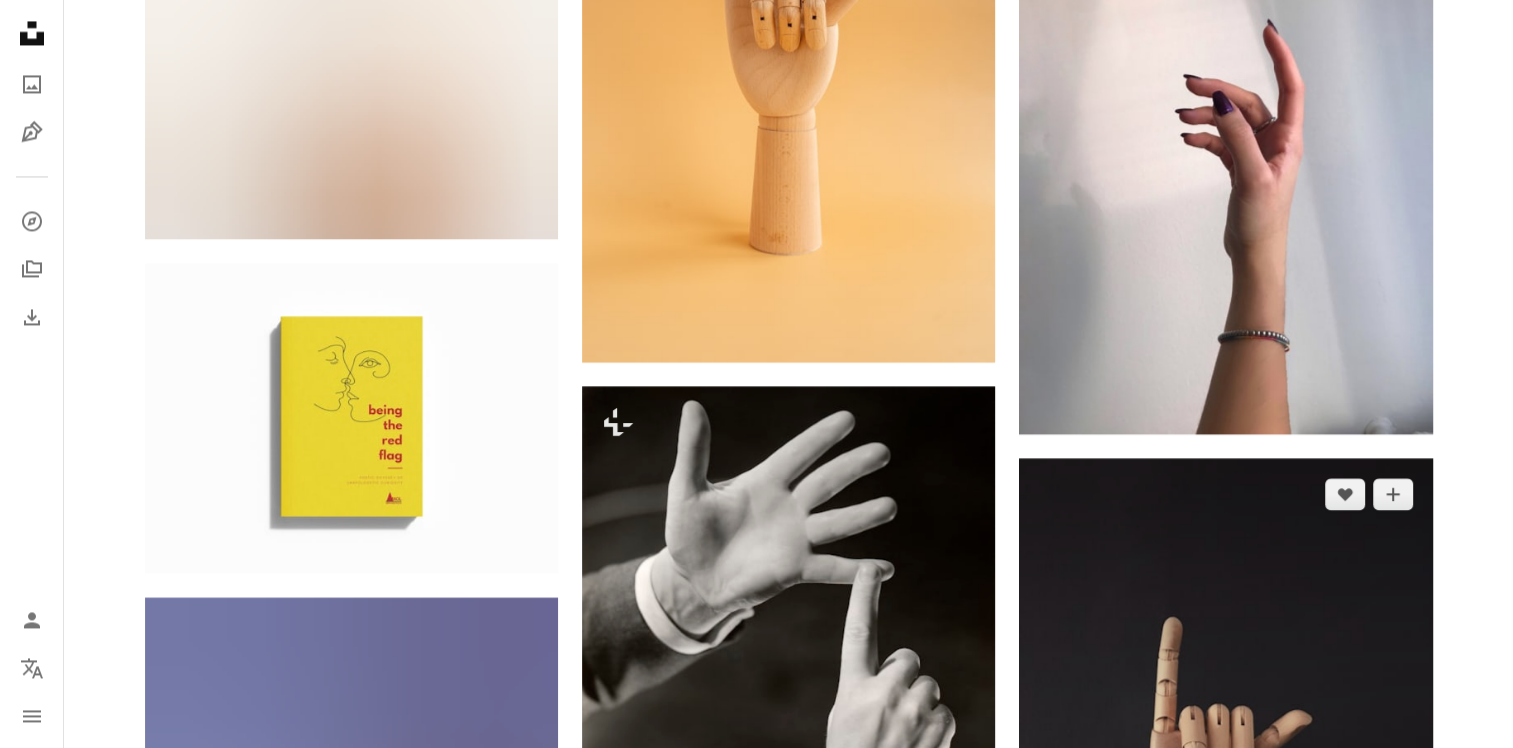 scroll, scrollTop: 3400, scrollLeft: 0, axis: vertical 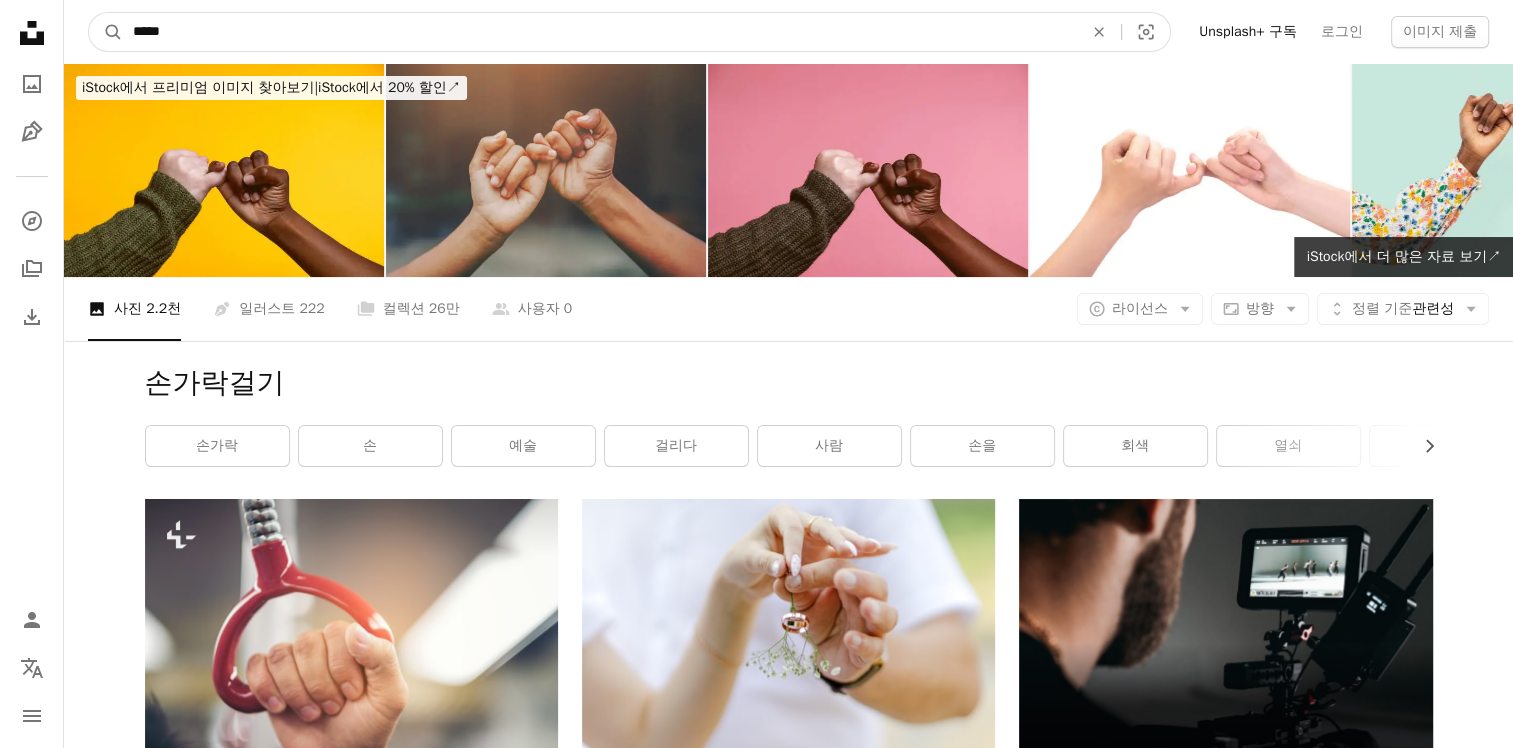 drag, startPoint x: 132, startPoint y: 32, endPoint x: 171, endPoint y: 58, distance: 46.872166 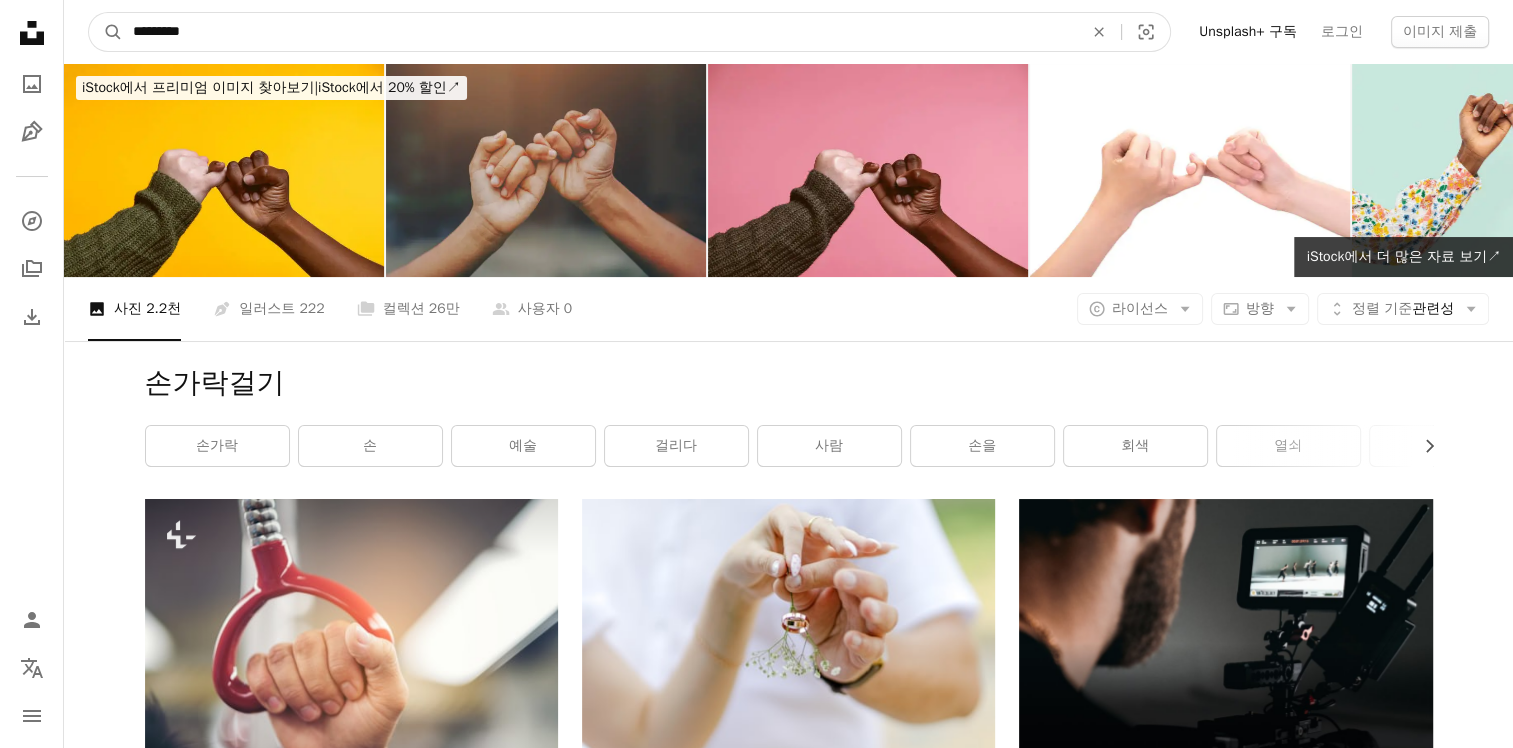 type on "*********" 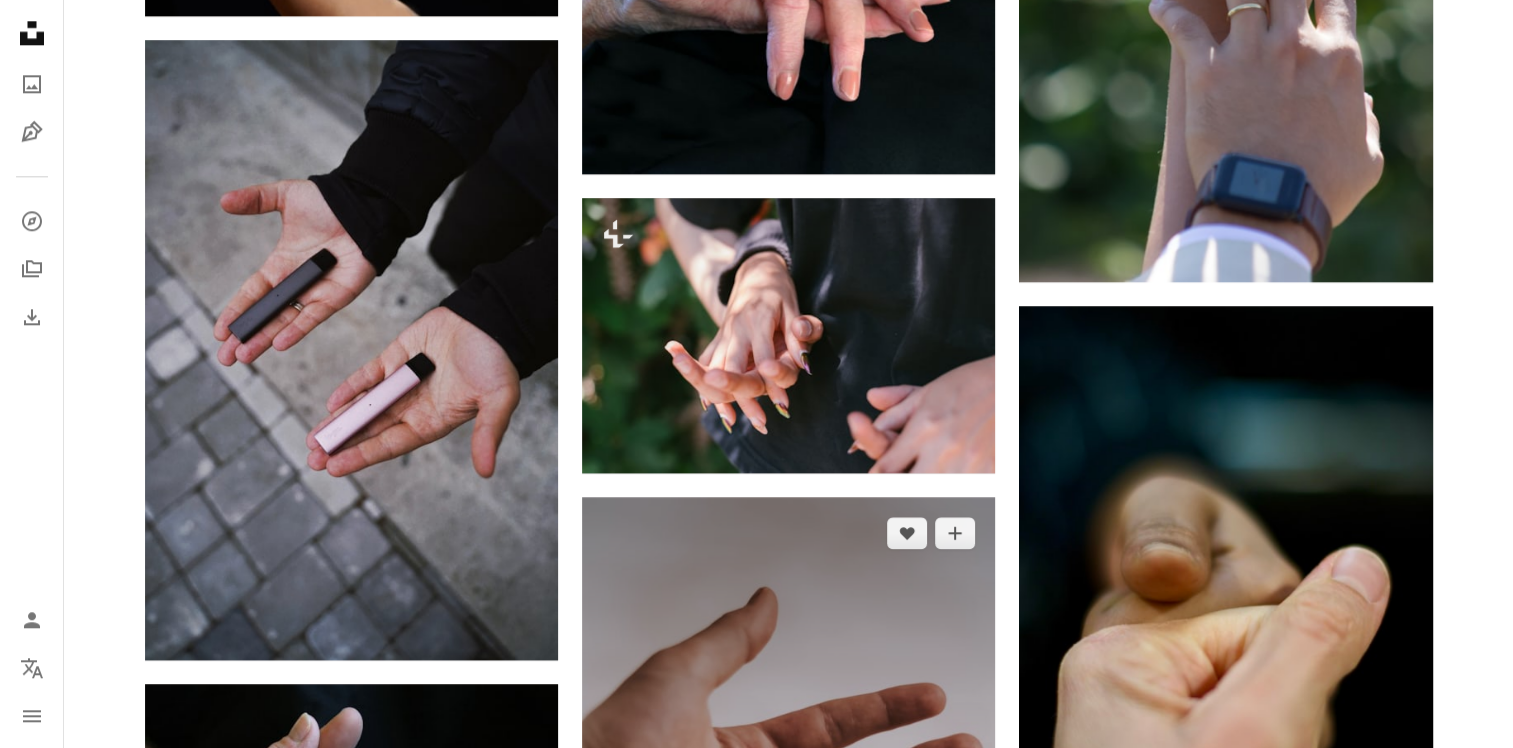 scroll, scrollTop: 2300, scrollLeft: 0, axis: vertical 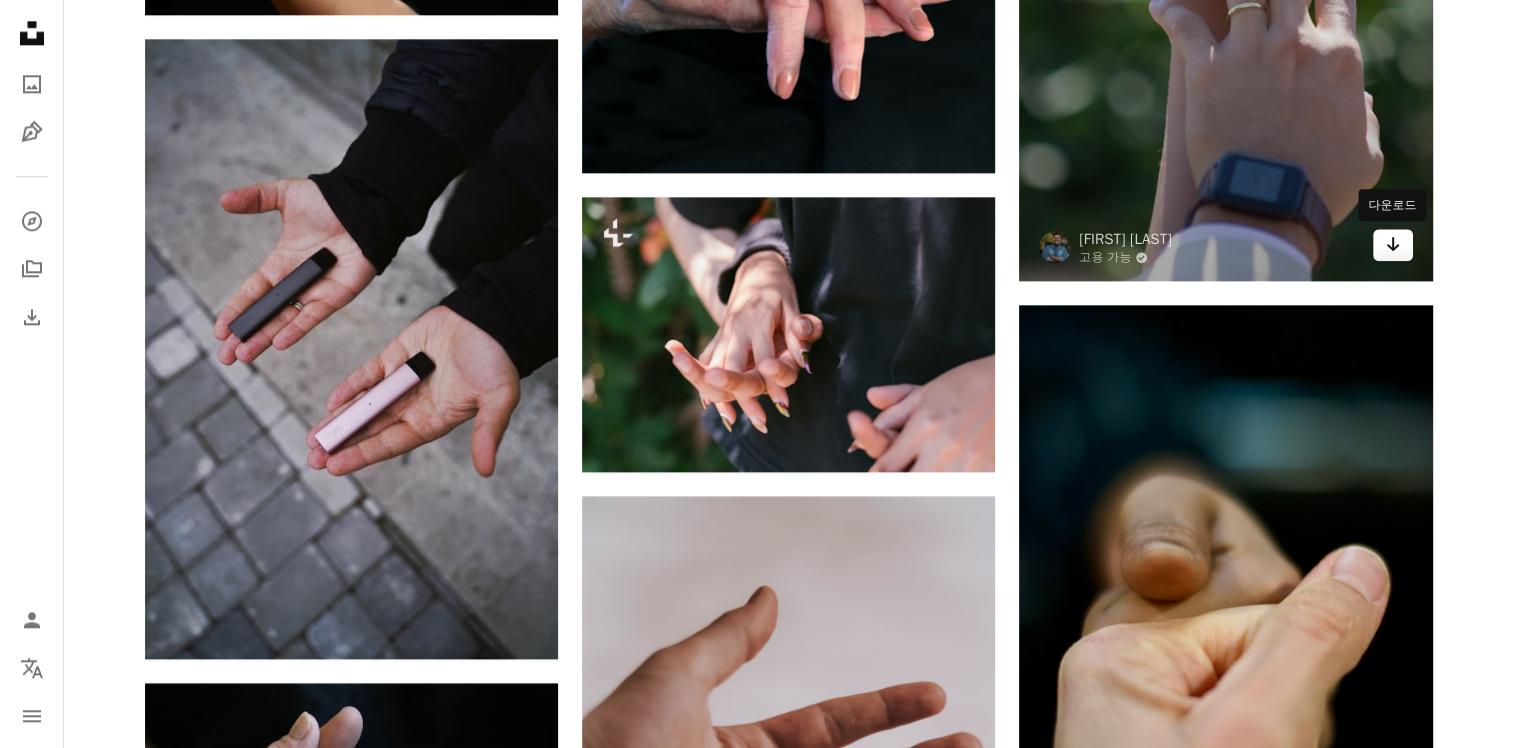 click 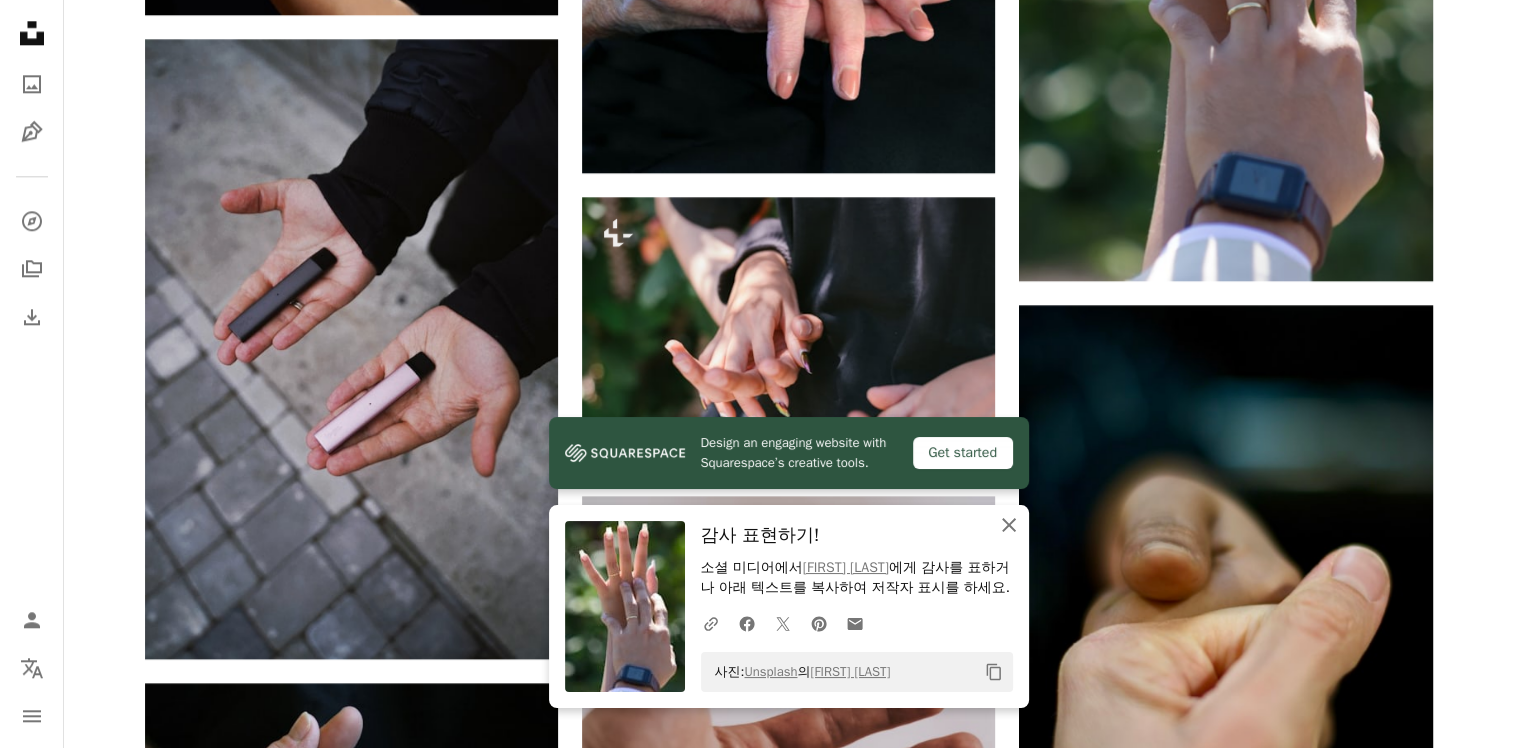 click 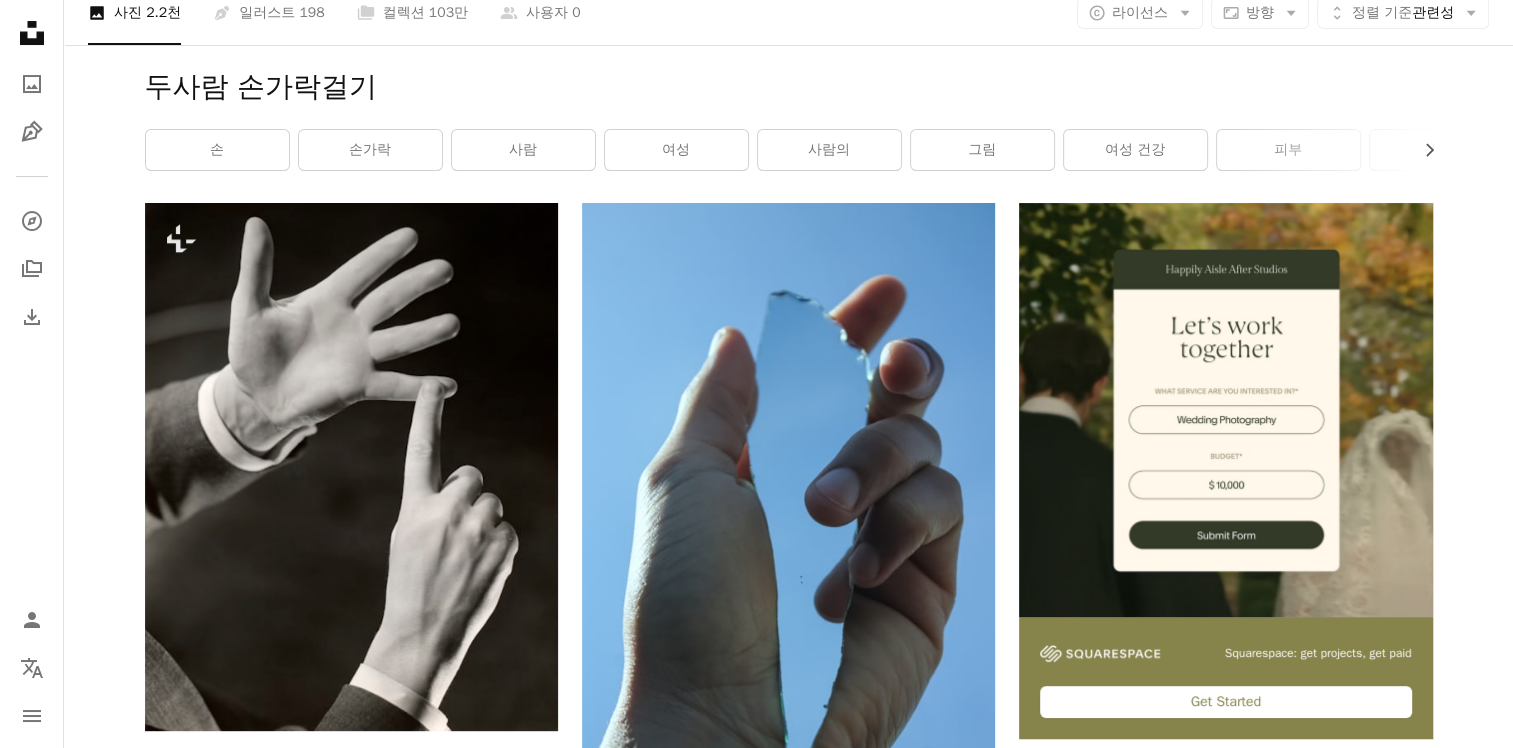 scroll, scrollTop: 100, scrollLeft: 0, axis: vertical 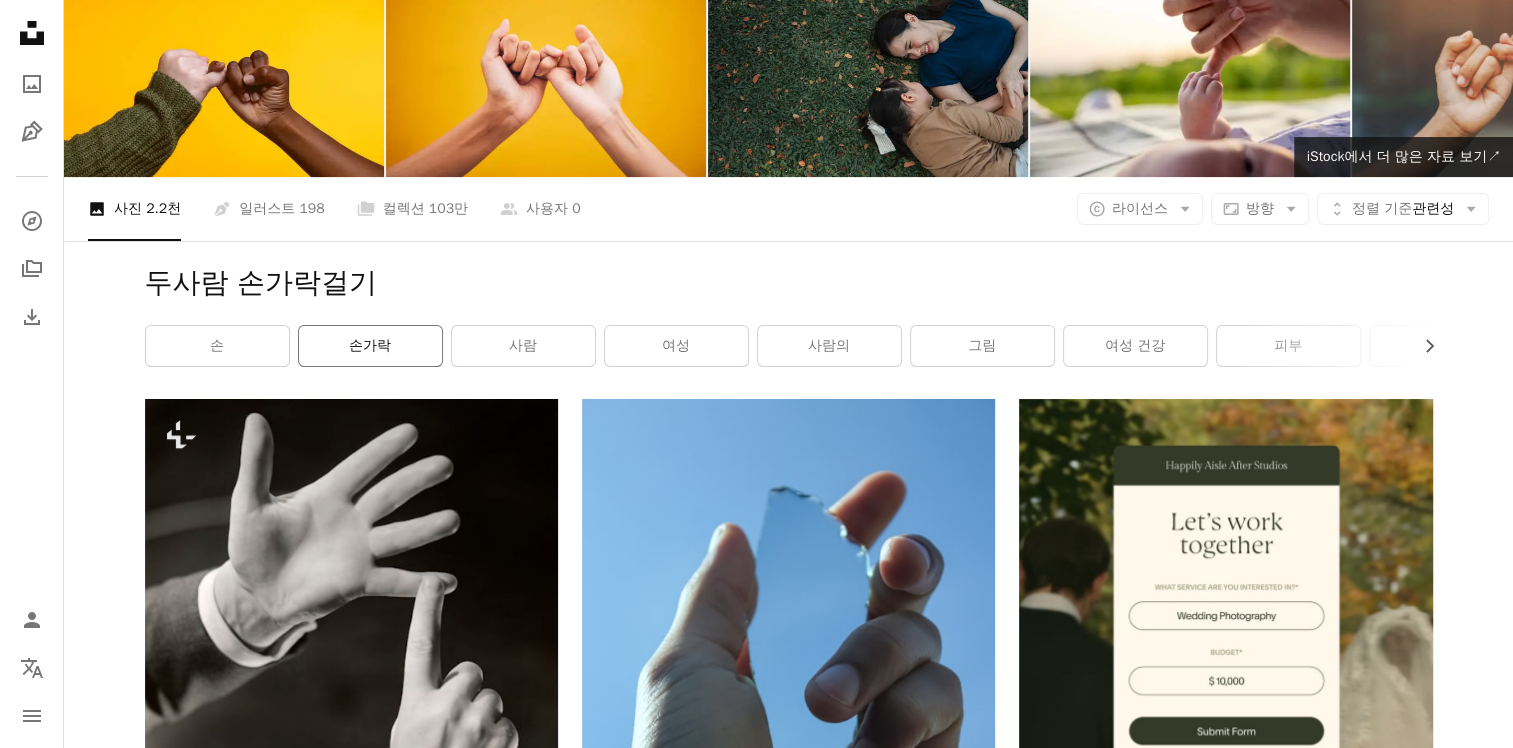 click on "손가락" at bounding box center (370, 346) 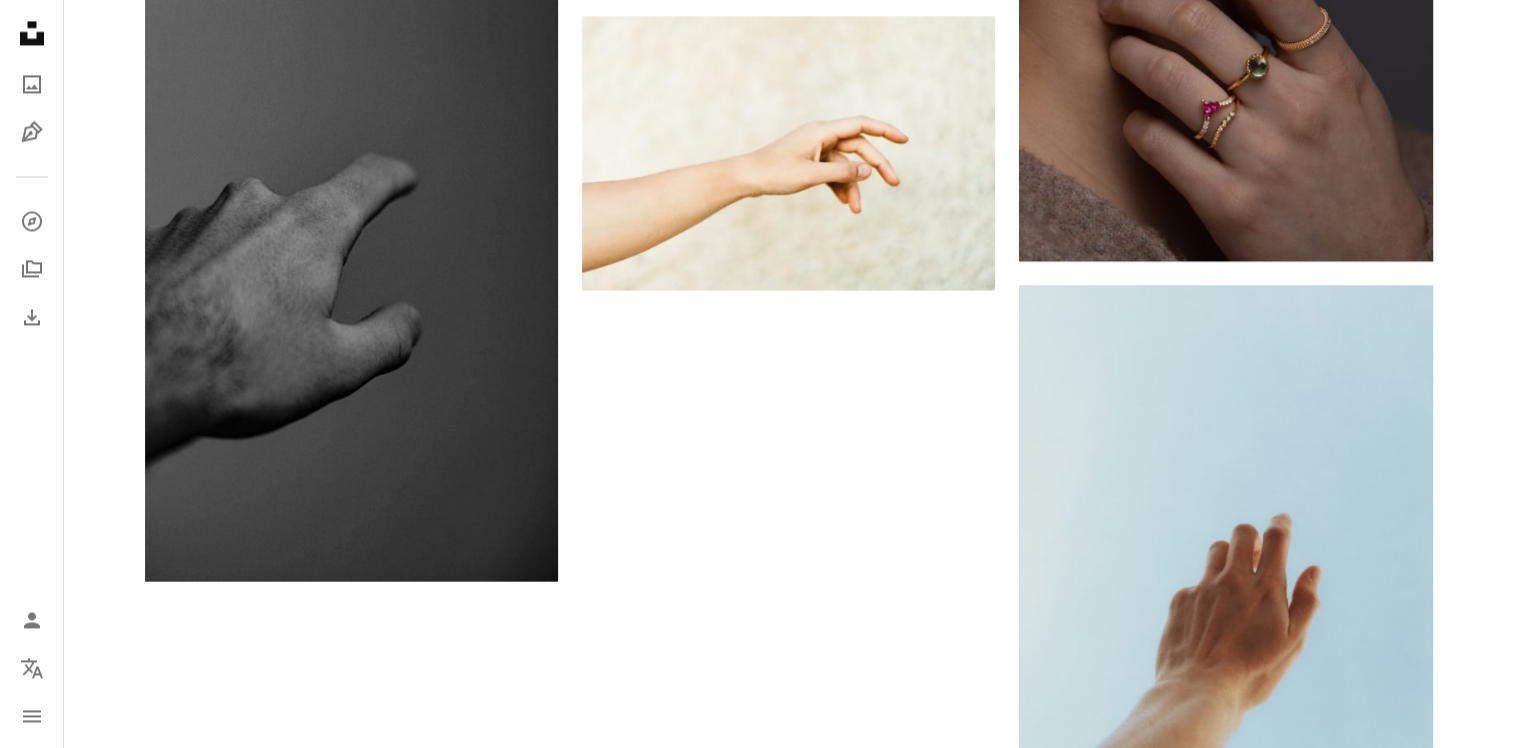 scroll, scrollTop: 3600, scrollLeft: 0, axis: vertical 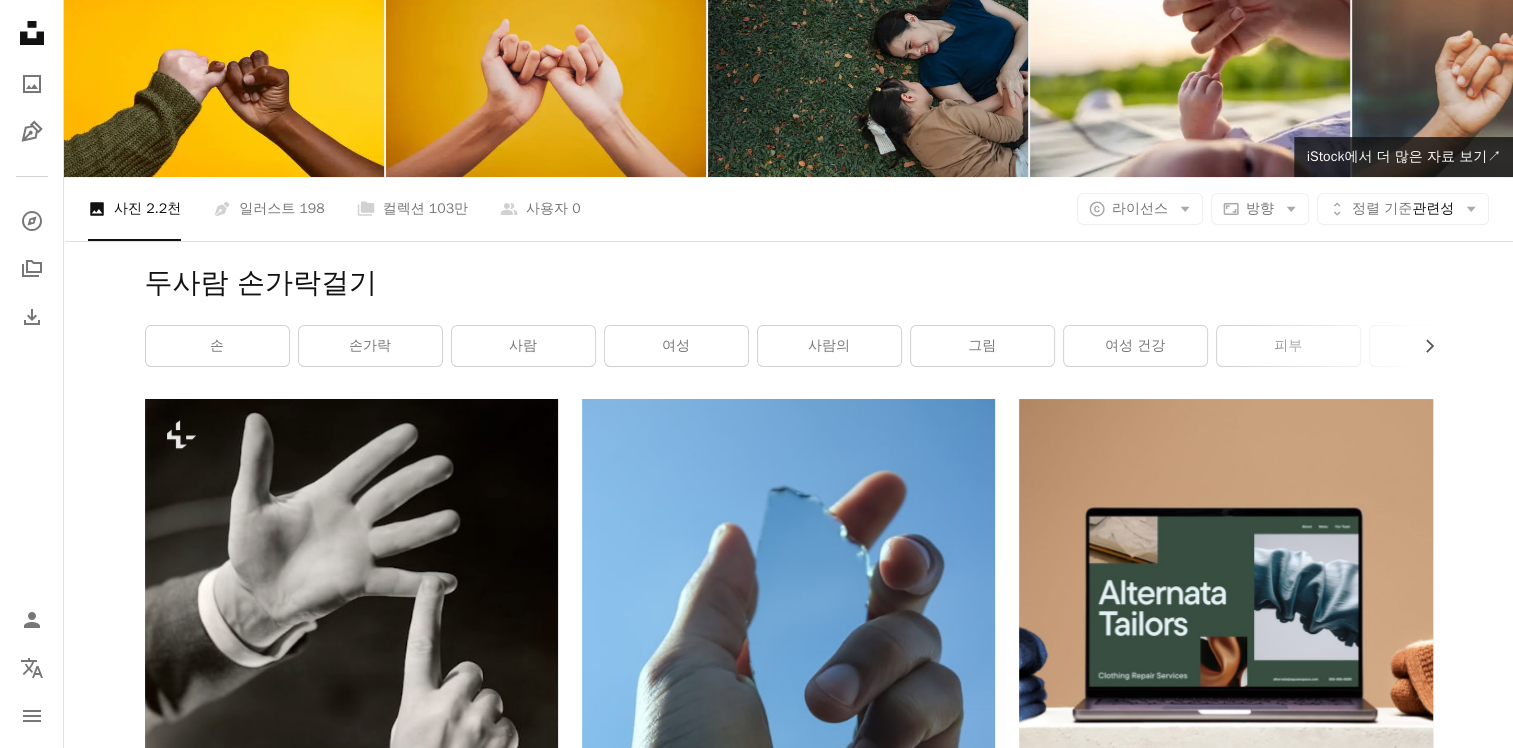 click at bounding box center [546, 70] 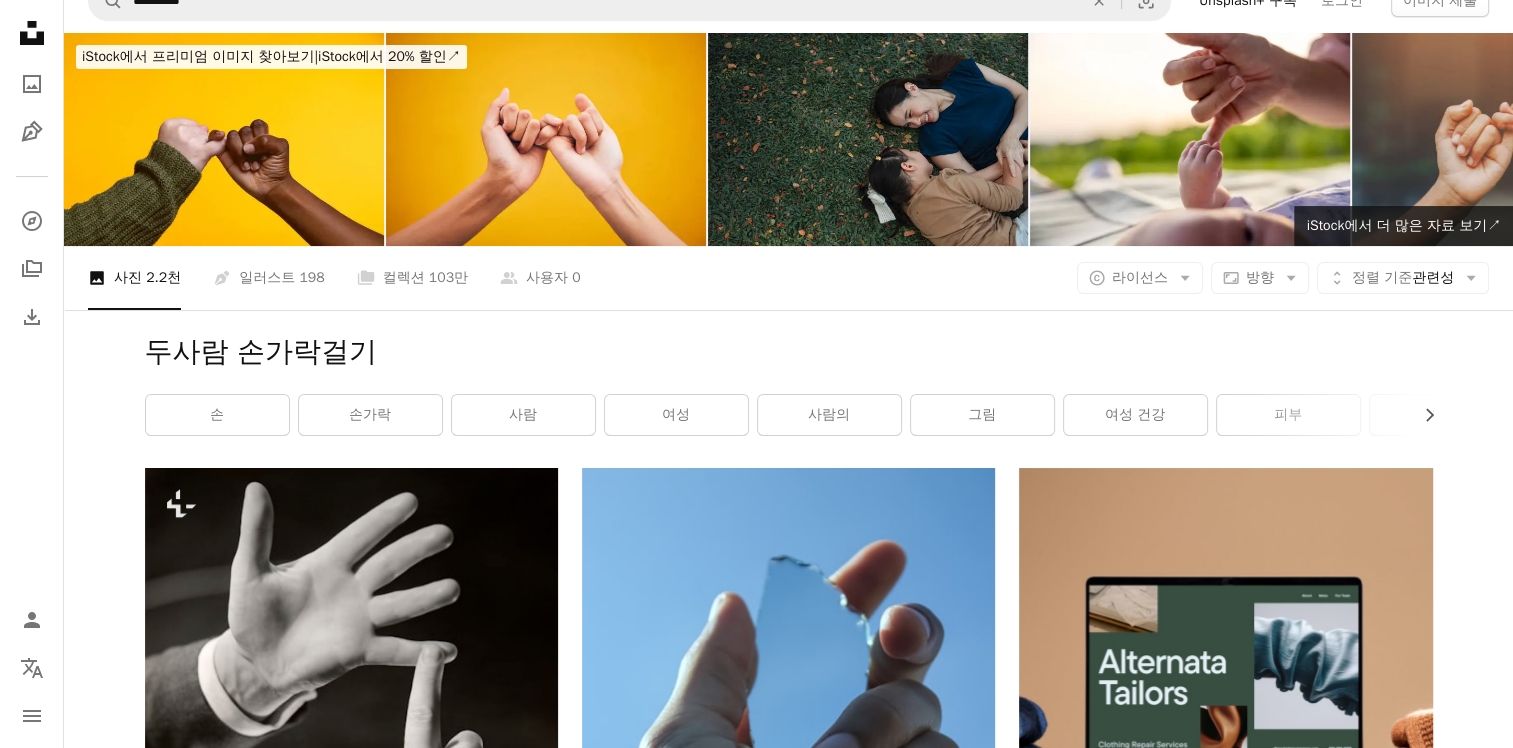 scroll, scrollTop: 0, scrollLeft: 0, axis: both 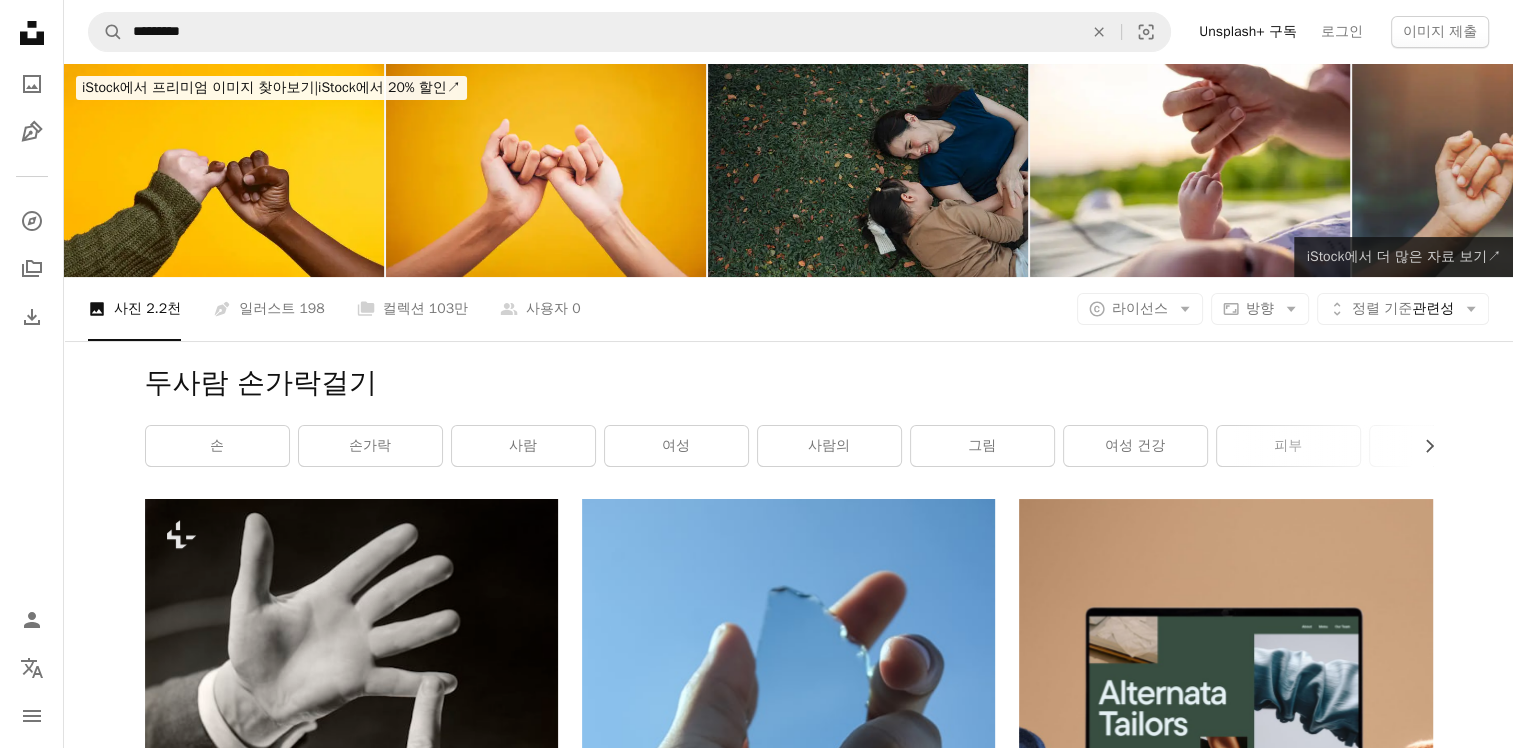 click on "iStock에서 더 많은 자료 보기  ↗" at bounding box center [1403, 256] 